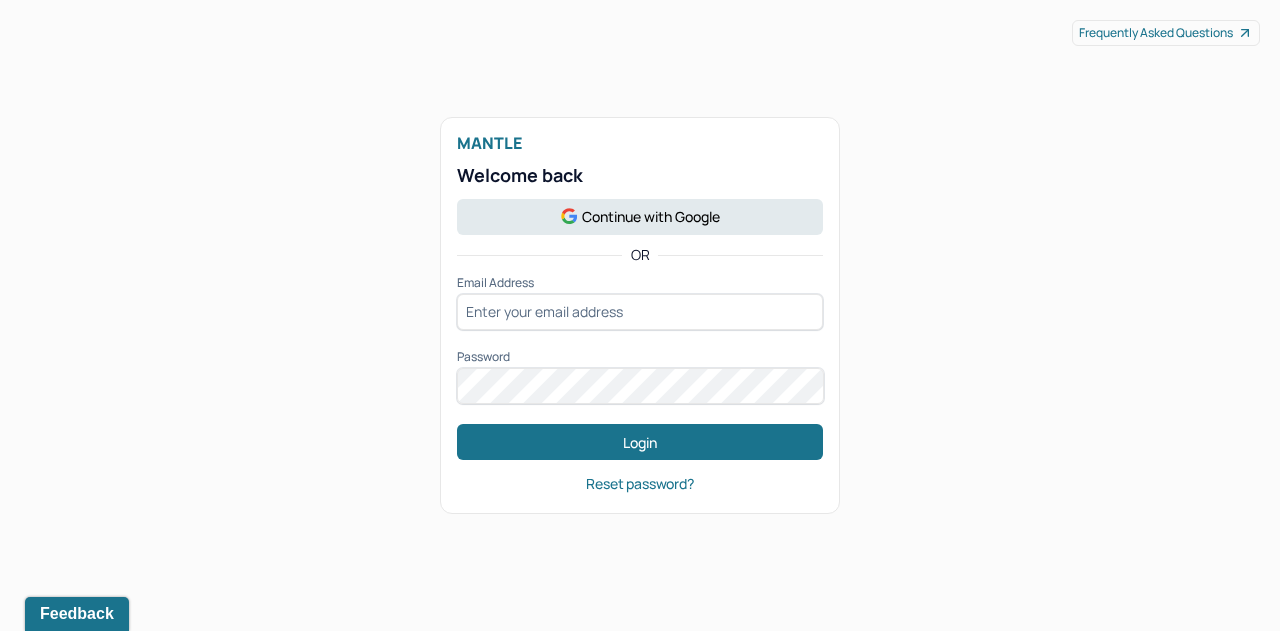 scroll, scrollTop: 0, scrollLeft: 0, axis: both 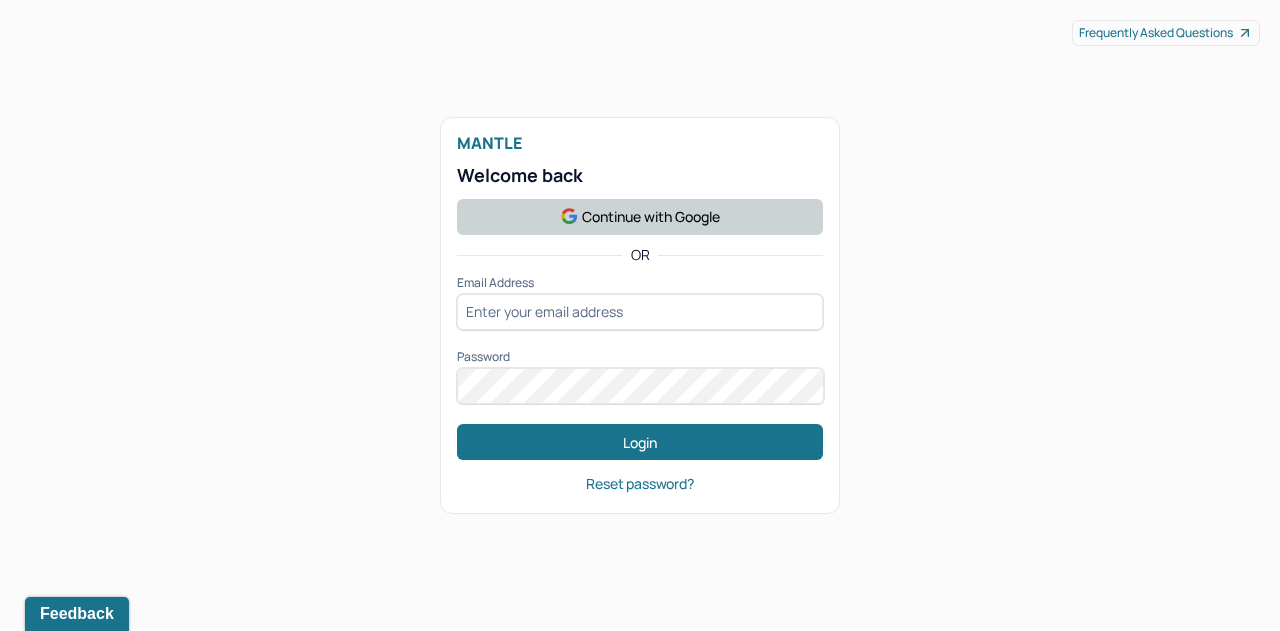 click on "Continue with Google" at bounding box center [640, 217] 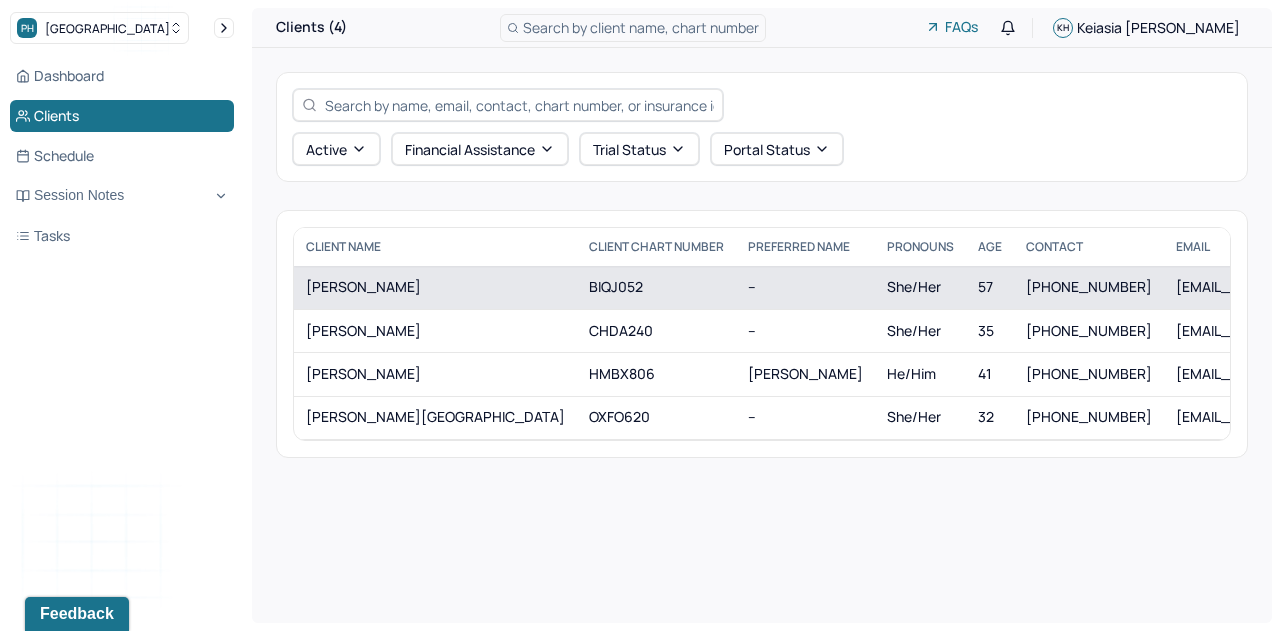 click on "BIQJ052" at bounding box center [656, 287] 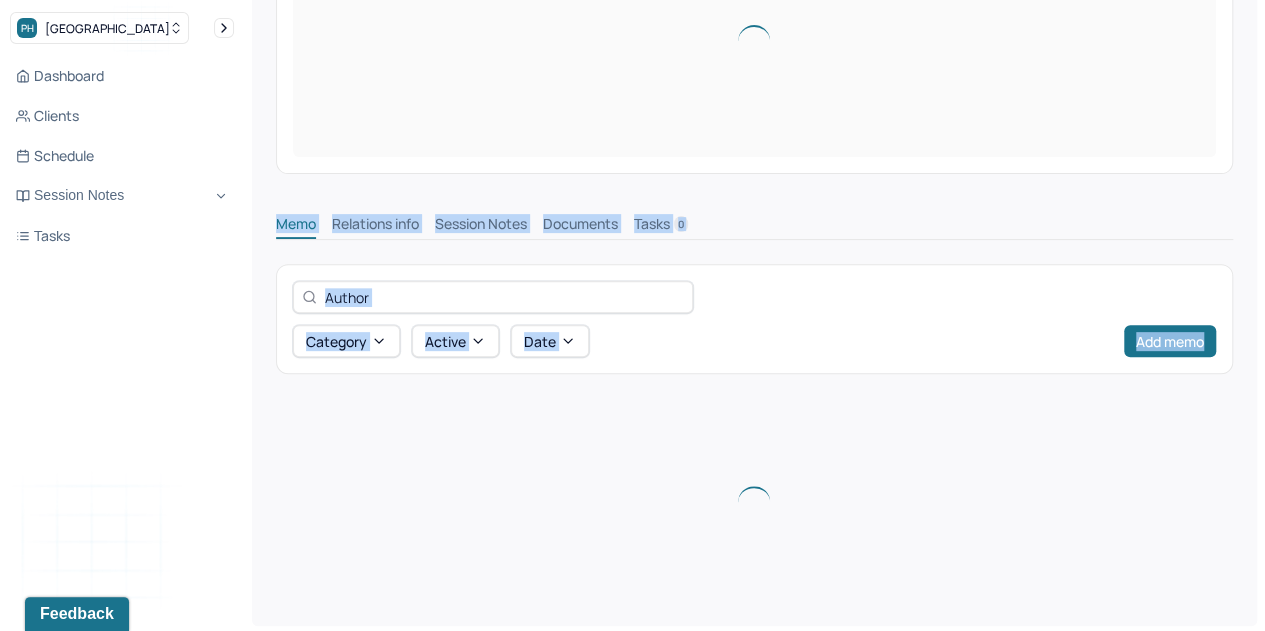 click on "PH Park Hill Dashboard Clients Schedule Session Notes Tasks [PERSON_NAME] provider Logout Client Search by client name, chart number  FAQs [PERSON_NAME] Memo Relations info Session Notes Documents Tasks 0 Category active  Date Add memo" at bounding box center [632, 206] 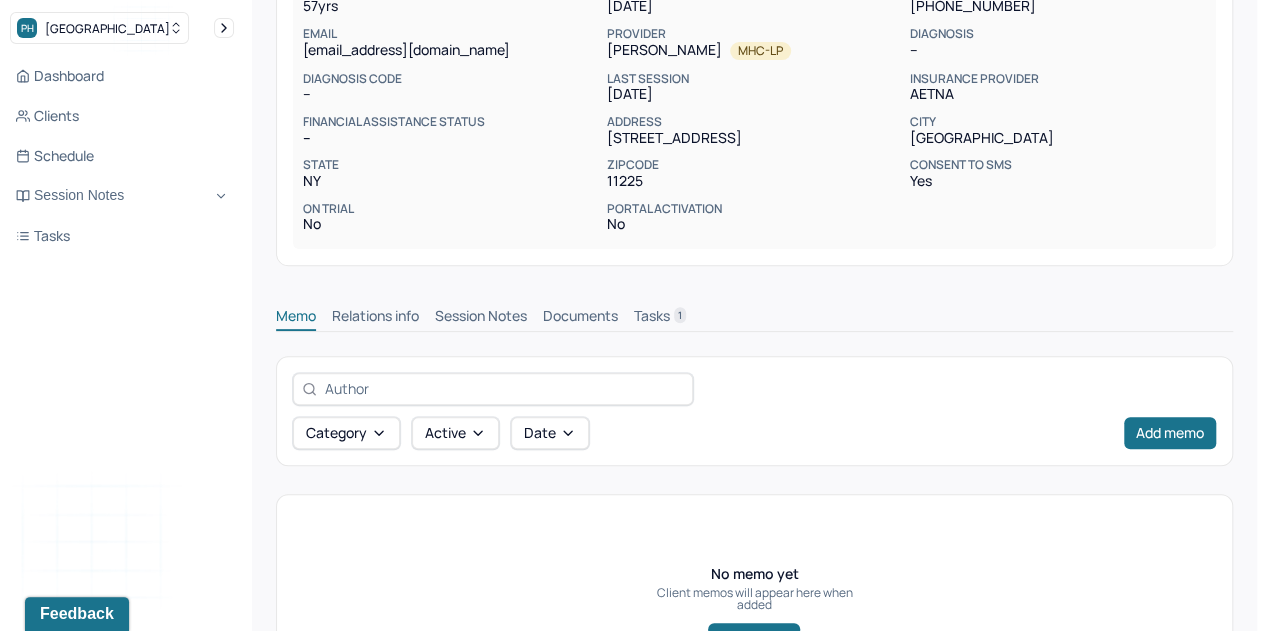 click on "Dashboard Clients Schedule Session Notes Tasks [PERSON_NAME] provider Logout" at bounding box center [122, 335] 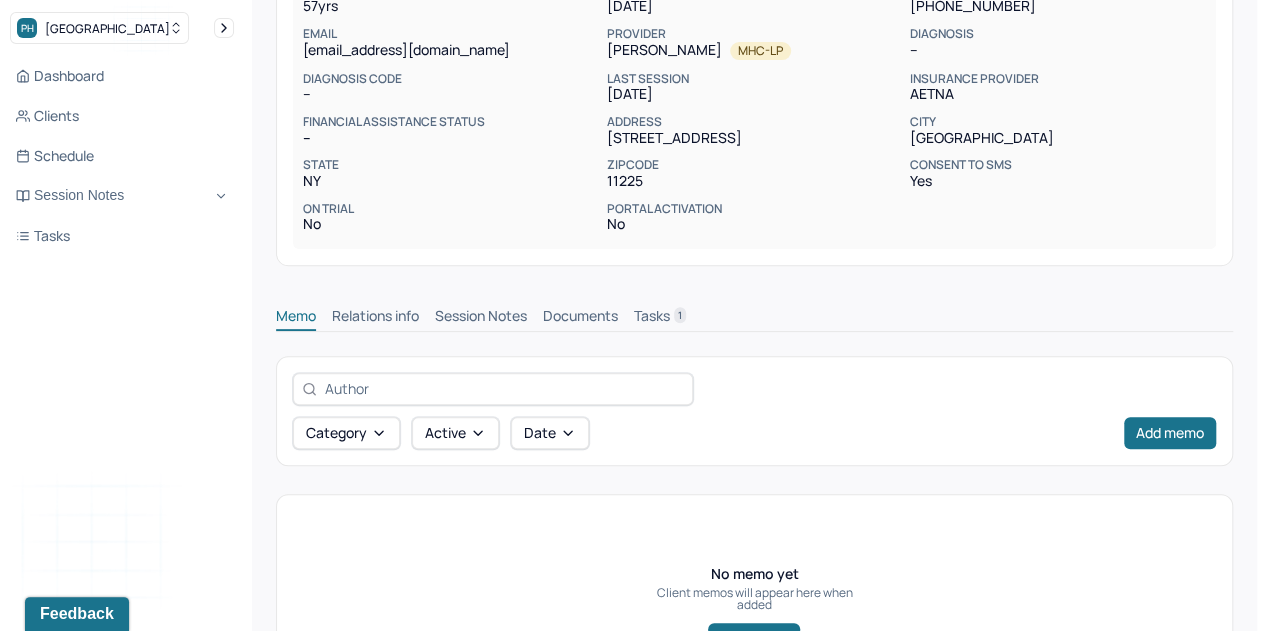 scroll, scrollTop: 0, scrollLeft: 0, axis: both 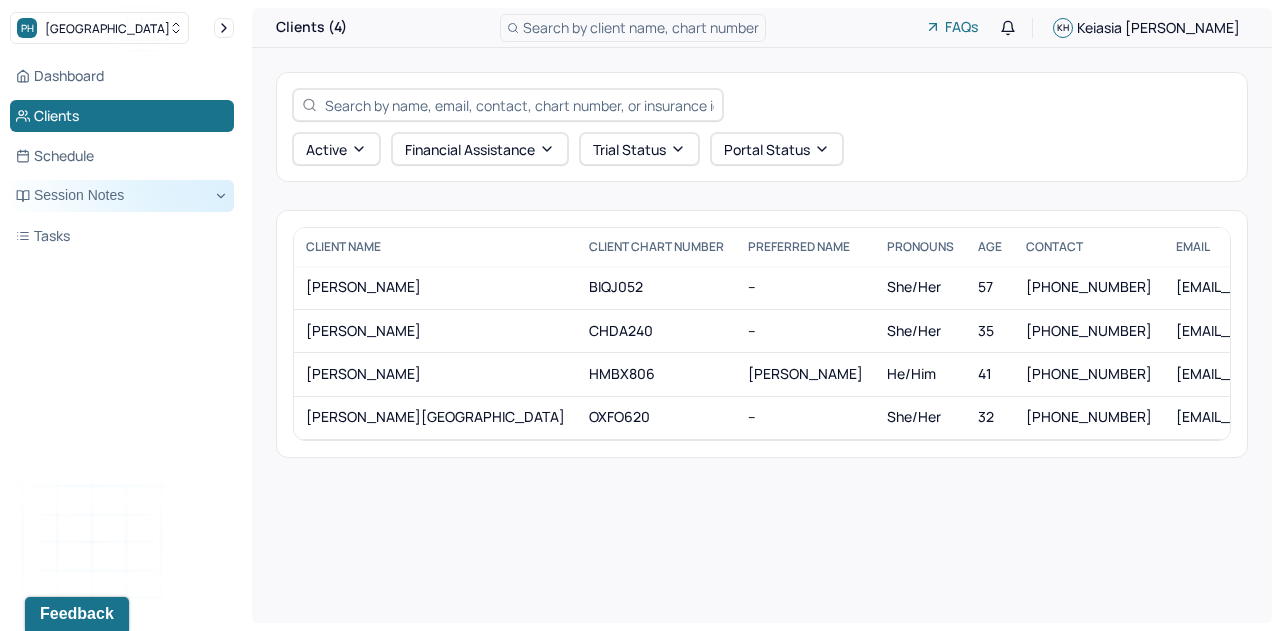 click on "Session Notes" at bounding box center (122, 196) 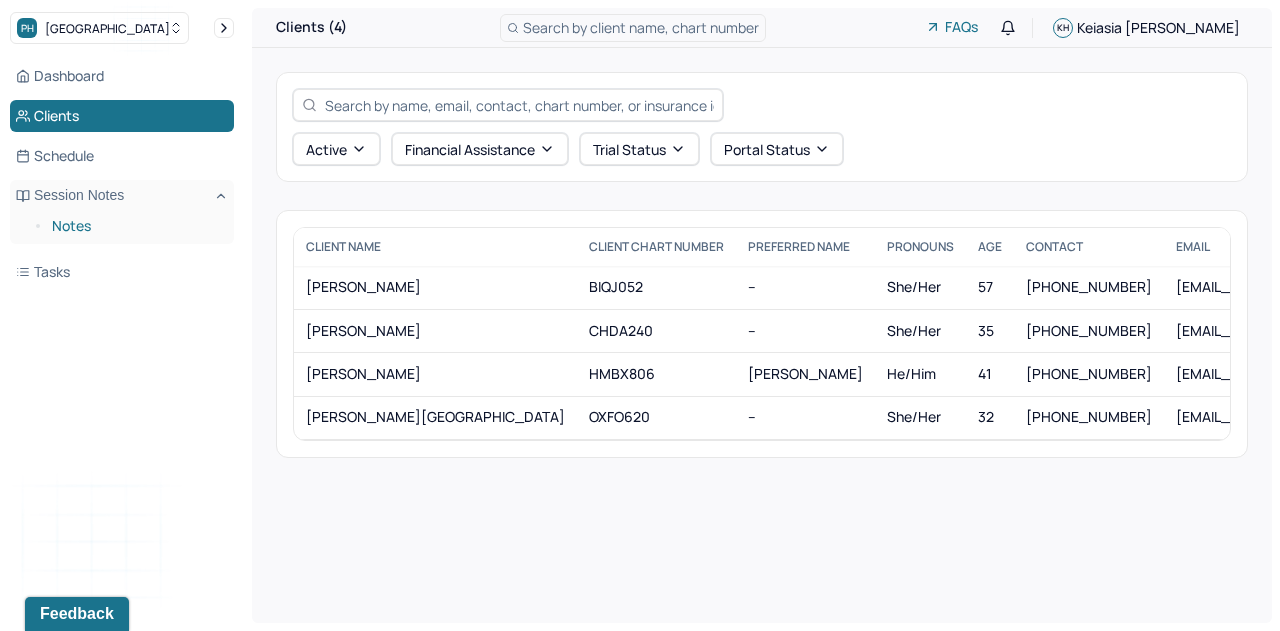 click on "Notes" at bounding box center (135, 226) 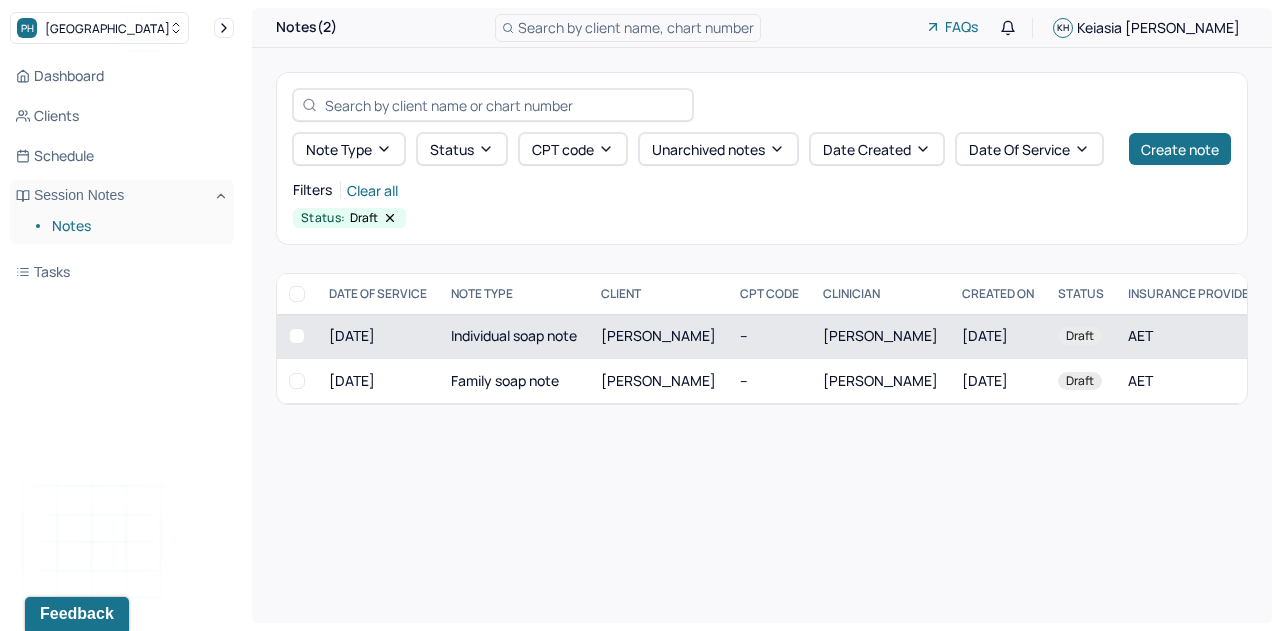 click on "[PERSON_NAME]" at bounding box center [658, 335] 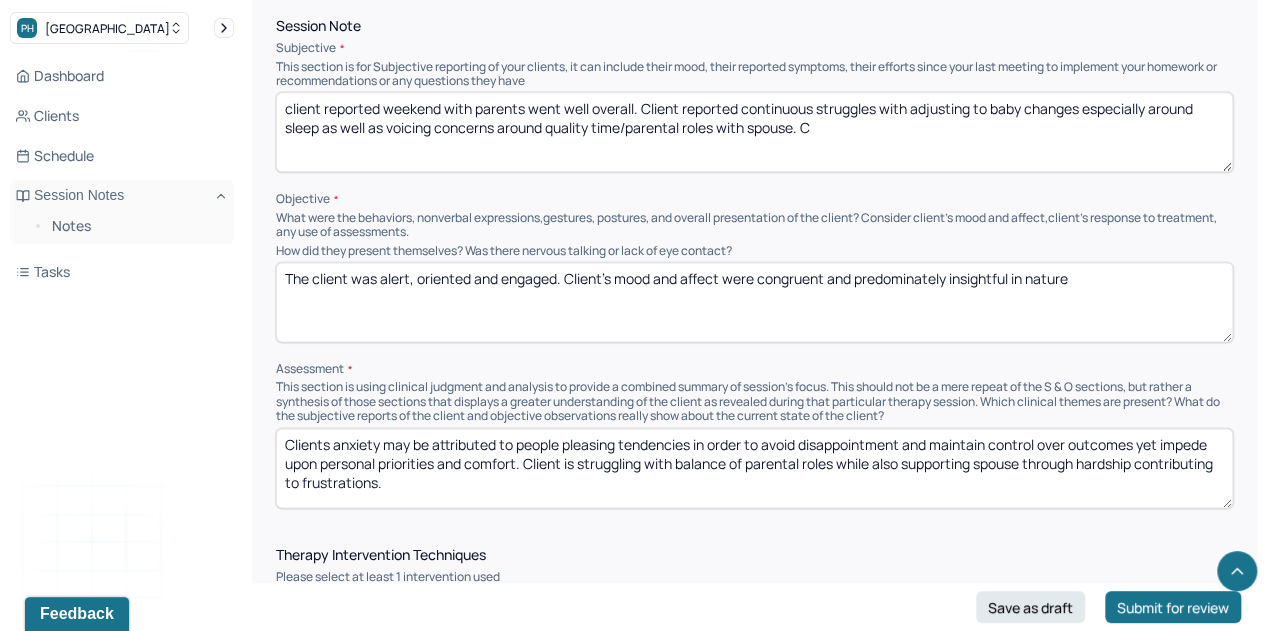 scroll, scrollTop: 1239, scrollLeft: 0, axis: vertical 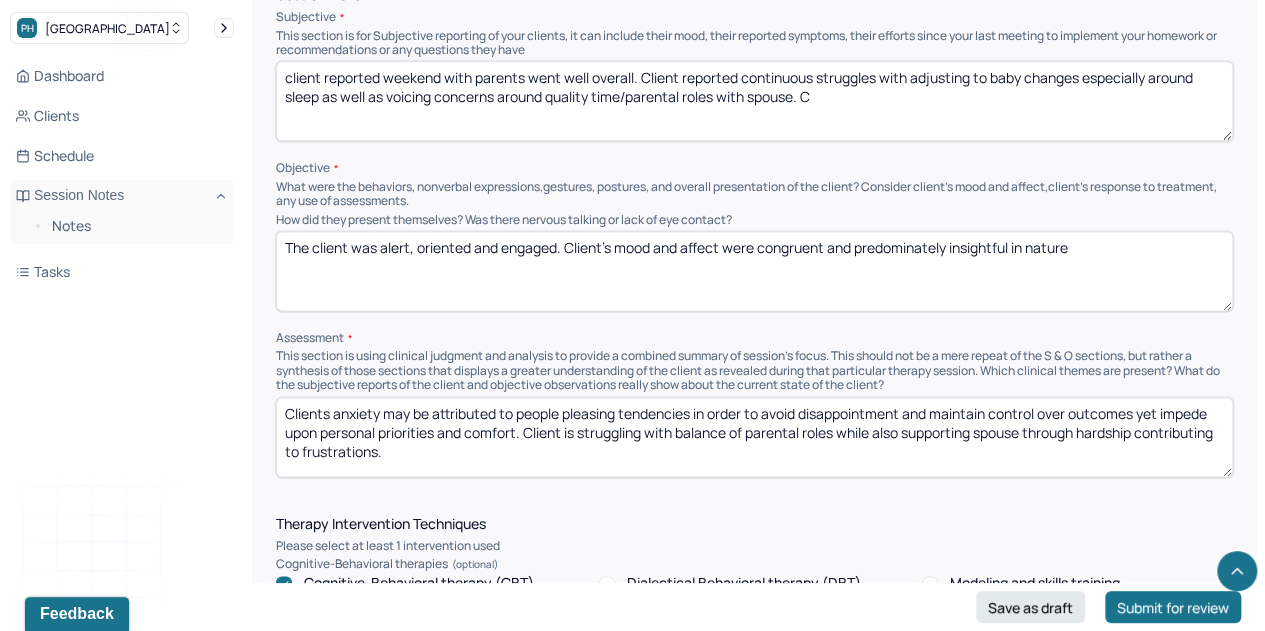 click on "client reported weekend with parents went well overall. Client reported continuous struggles with adjusting to baby changes especially around sleep as well as voicing concerns around quality time/parental roles with spouse. C" at bounding box center (754, 101) 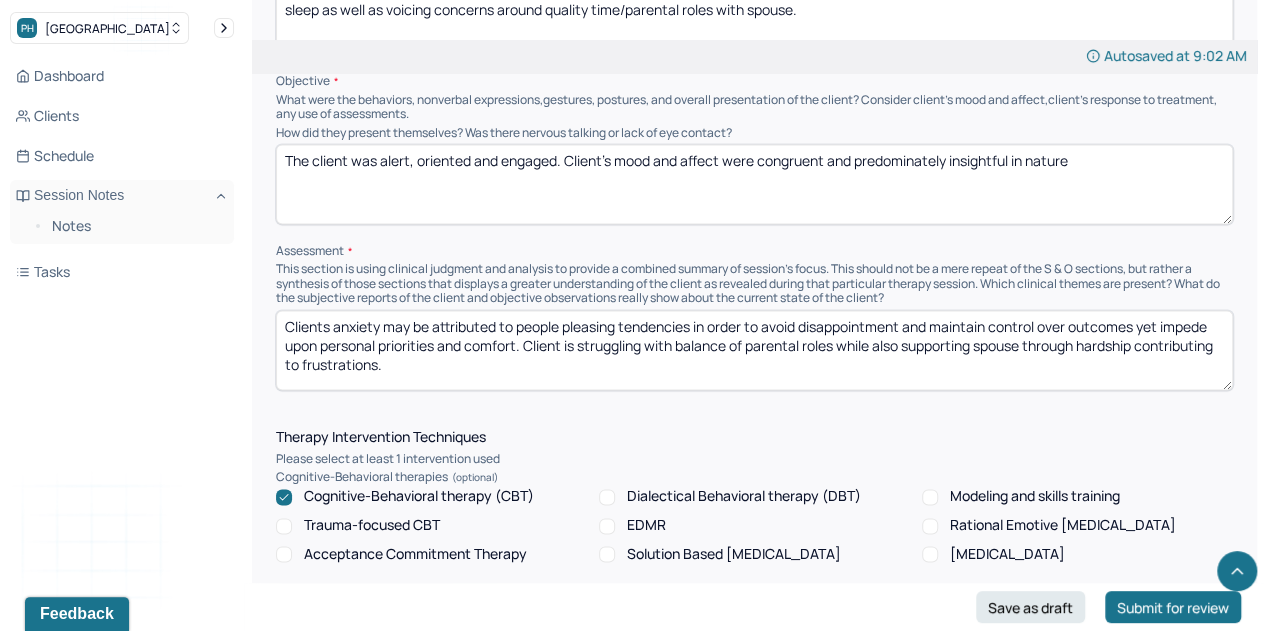 scroll, scrollTop: 1335, scrollLeft: 0, axis: vertical 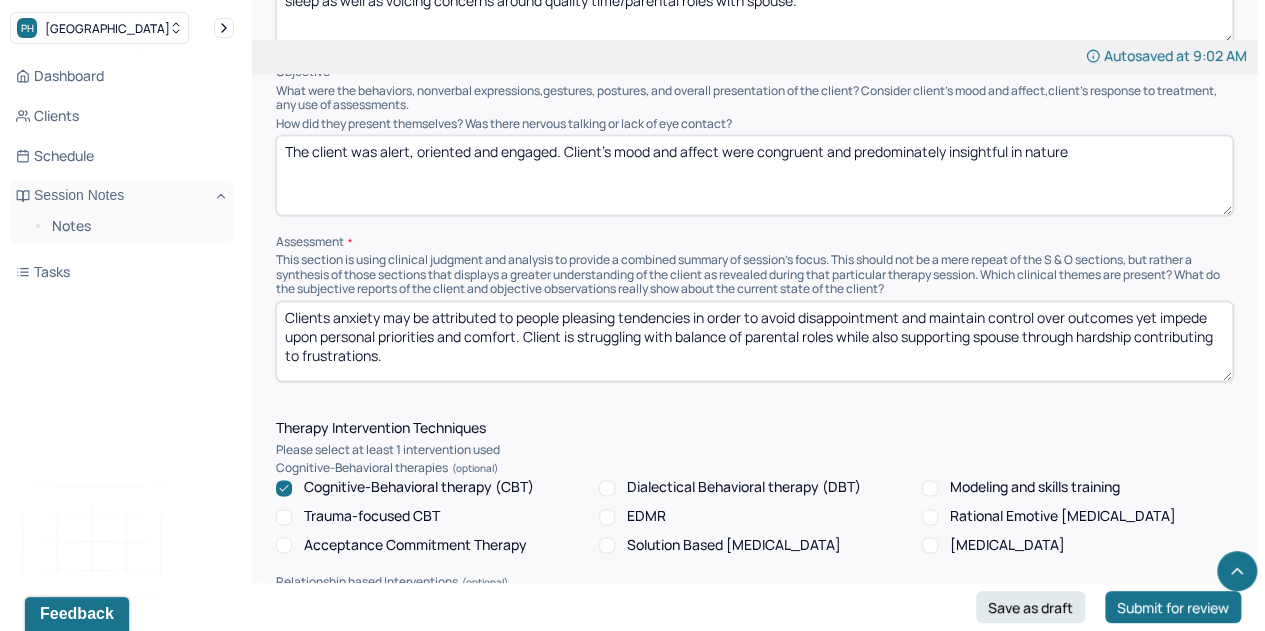 type on "client reported weekend with parents went well overall. Client reported continuous struggles with adjusting to baby changes especially around sleep as well as voicing concerns around quality time/parental roles with spouse." 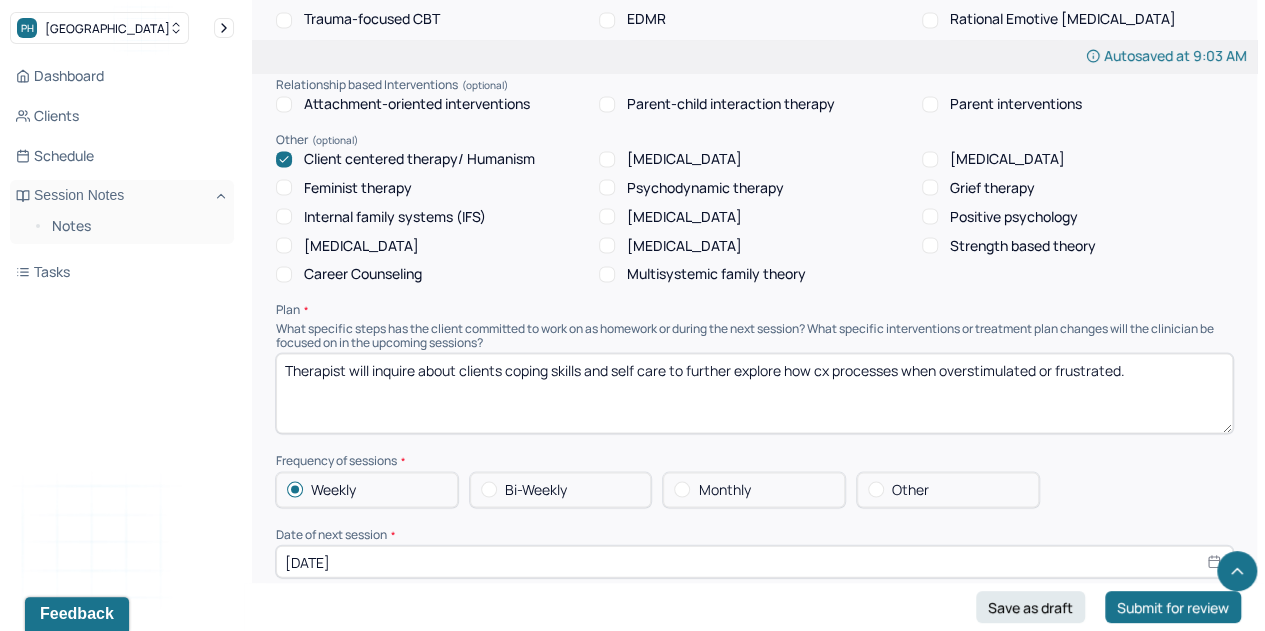 scroll, scrollTop: 1963, scrollLeft: 0, axis: vertical 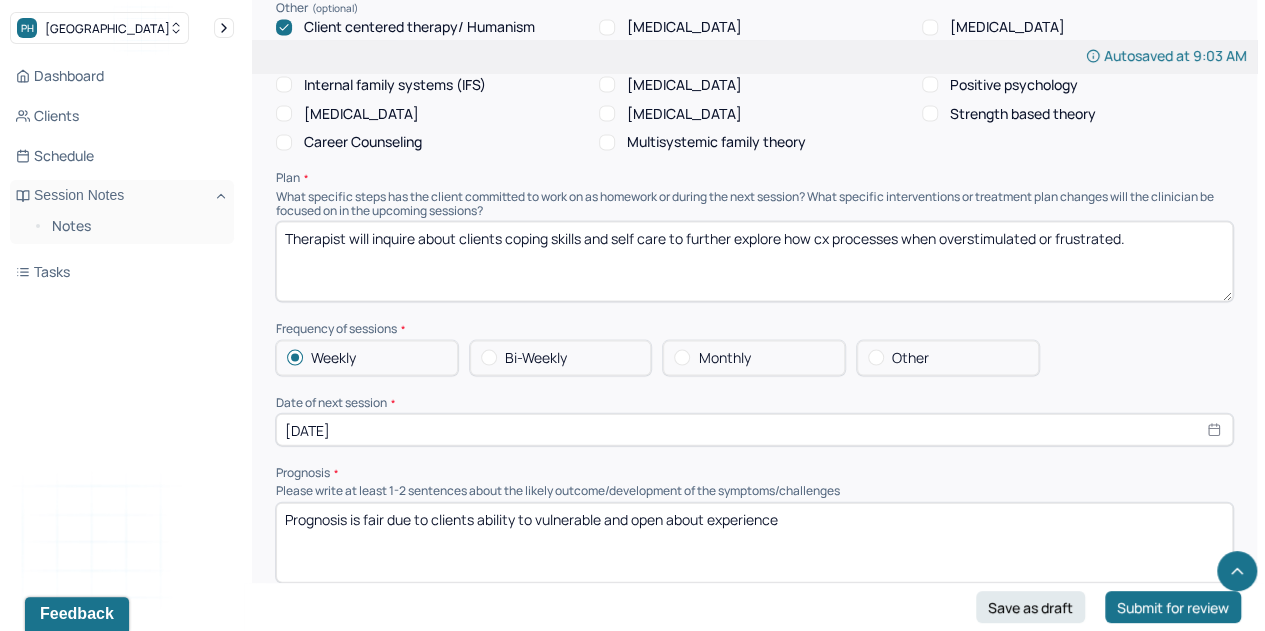 type on "Clients anxiety may be attributed to people pleasing tendencies in order to avoid disappointment and maintain control over outcomes yet impede upon personal priorities and comfort. Client is struggling with balance of parental roles while also supporting spouse through hardship contributing to frustrations. Client has shown progress by voicing concerns minimally to spouse." 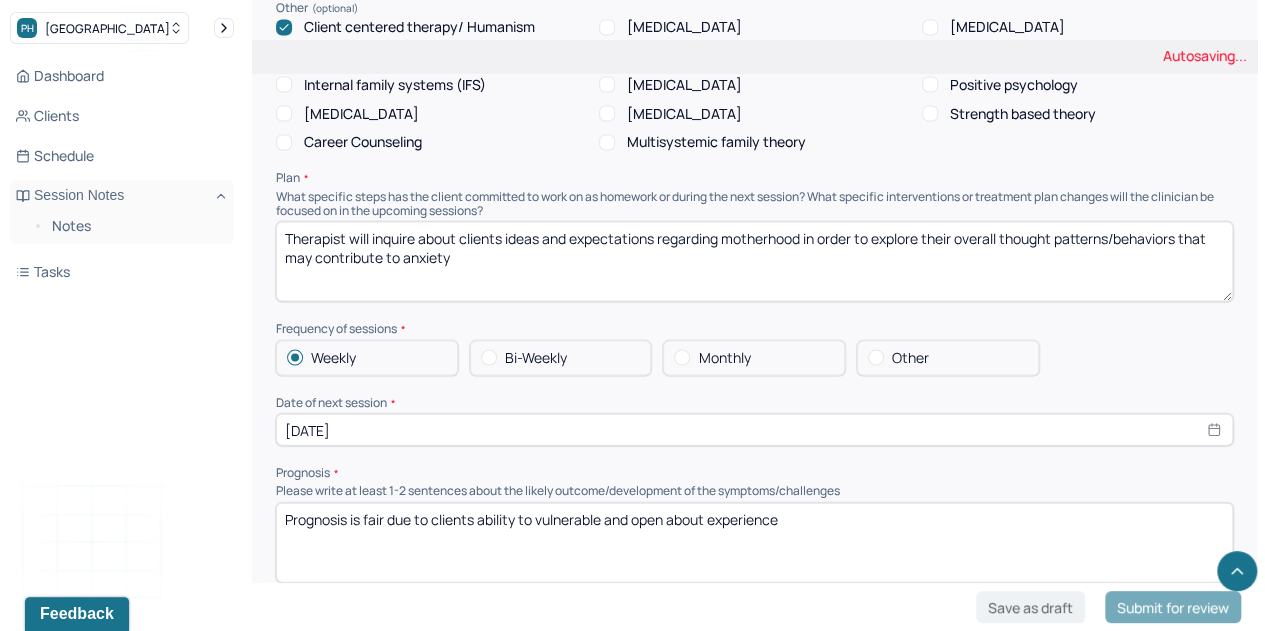 type on "Therapist will inquire about clients ideas and expectations regarding motherhood in order to explore their overall thought patterns/behaviors that may contribute to anxiety" 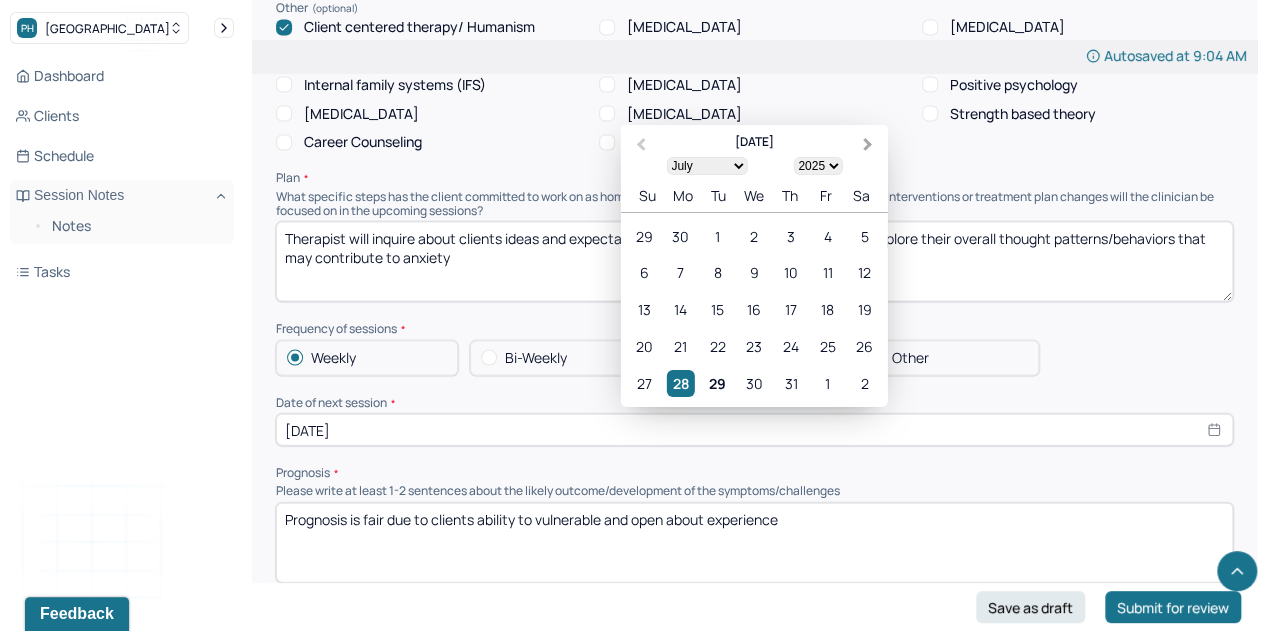 click on "Next Month" at bounding box center (868, 145) 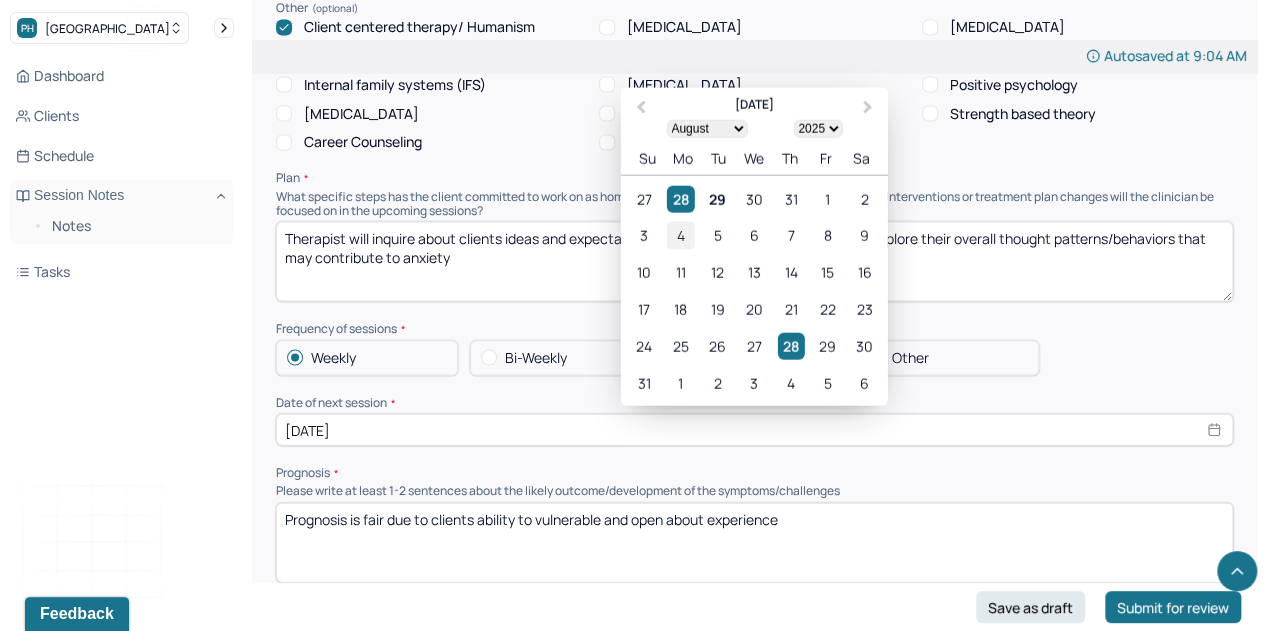 click on "4" at bounding box center [680, 236] 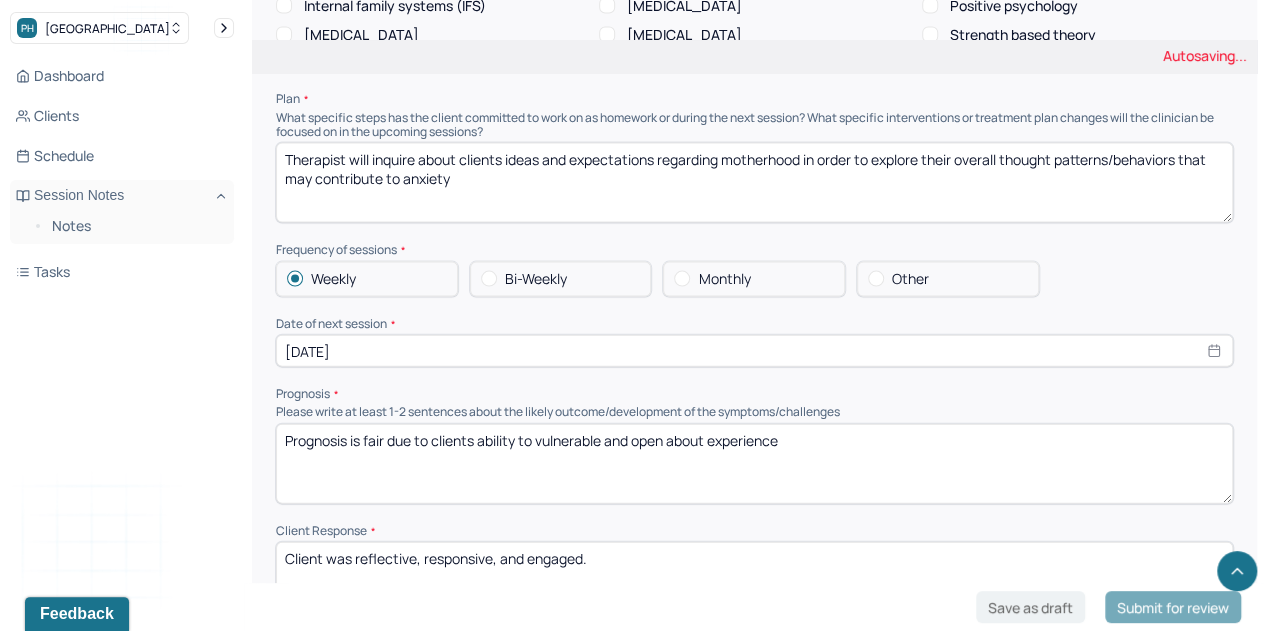 scroll, scrollTop: 2043, scrollLeft: 0, axis: vertical 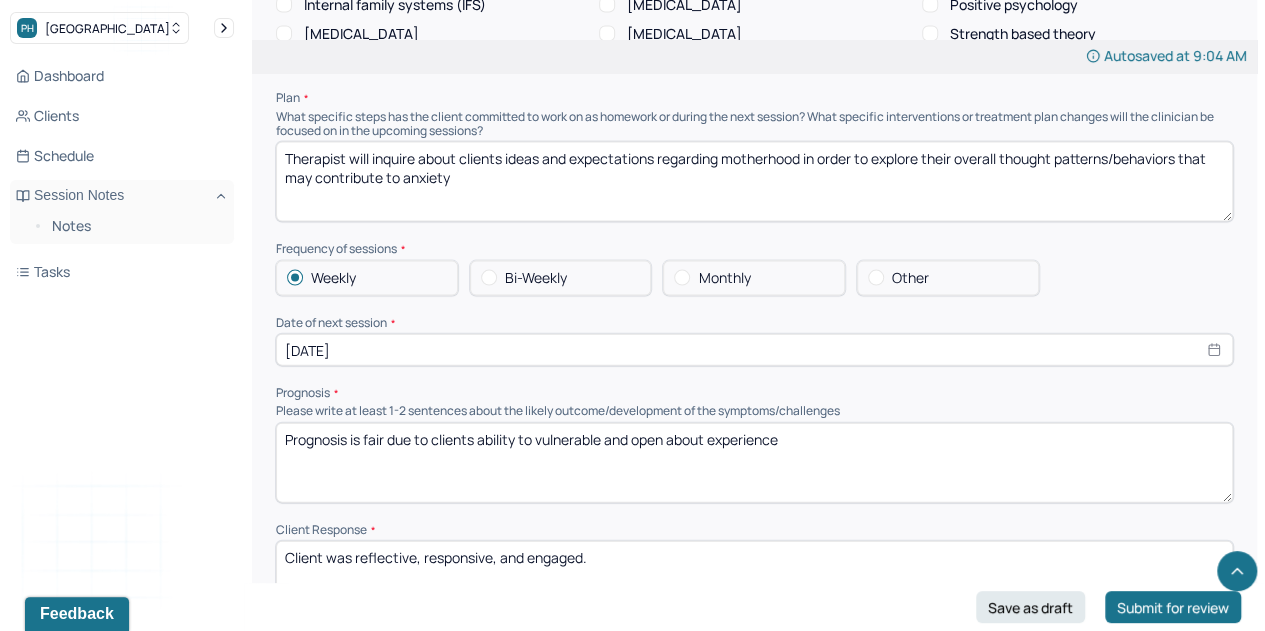 click on "Prognosis is fair due to clients ability to vulnerable and open about experience" at bounding box center [754, 463] 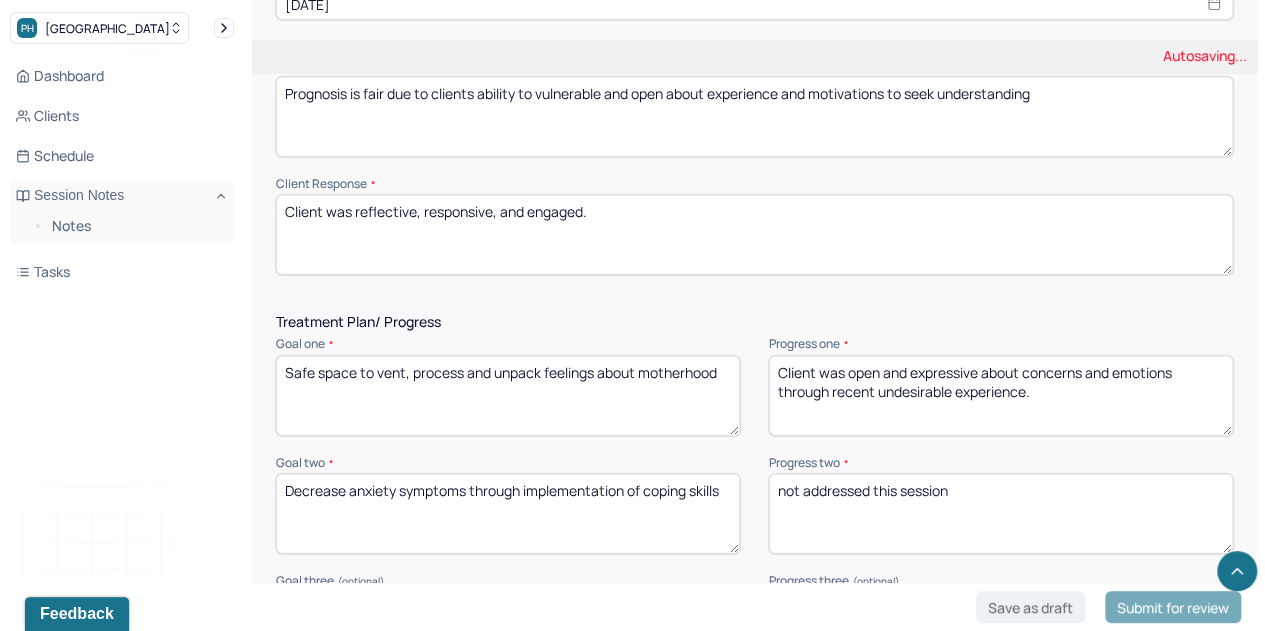 scroll, scrollTop: 2390, scrollLeft: 0, axis: vertical 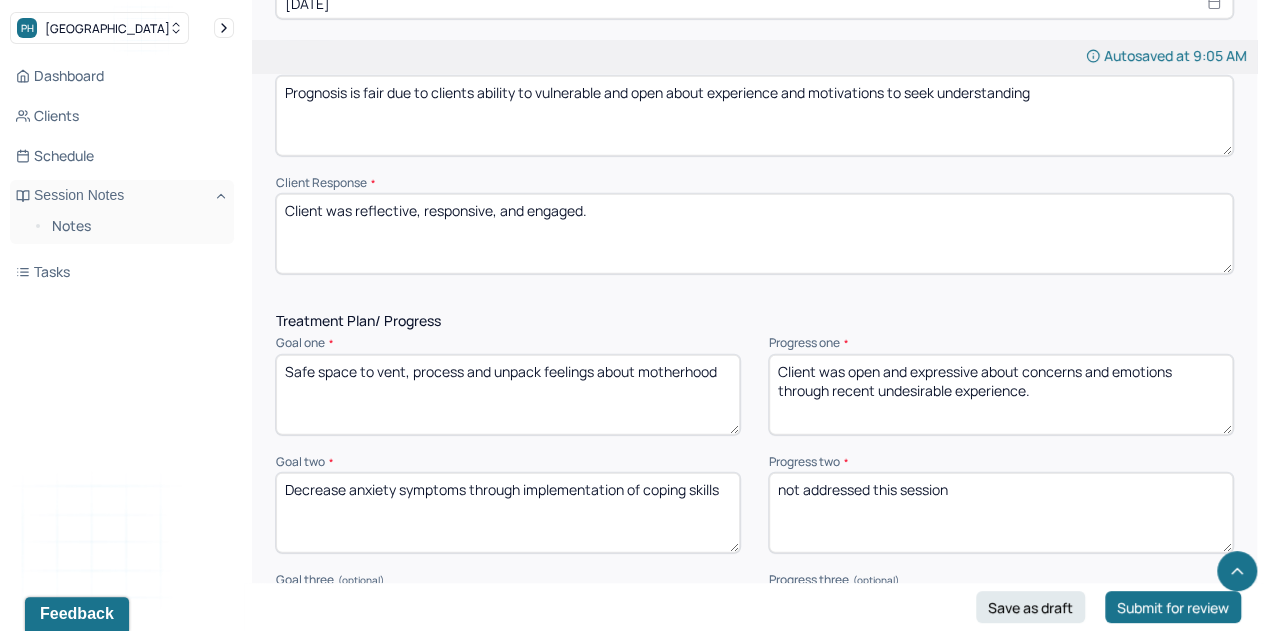type on "Prognosis is fair due to clients ability to vulnerable and open about experience and motivations to seek understanding" 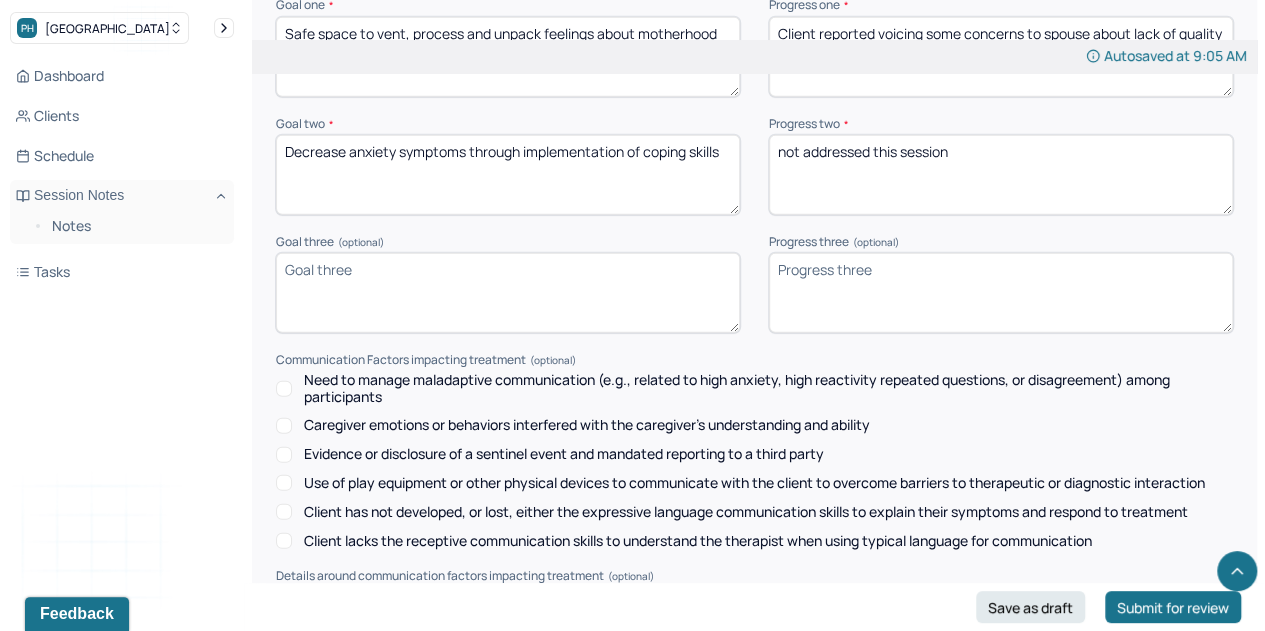 scroll, scrollTop: 2974, scrollLeft: 0, axis: vertical 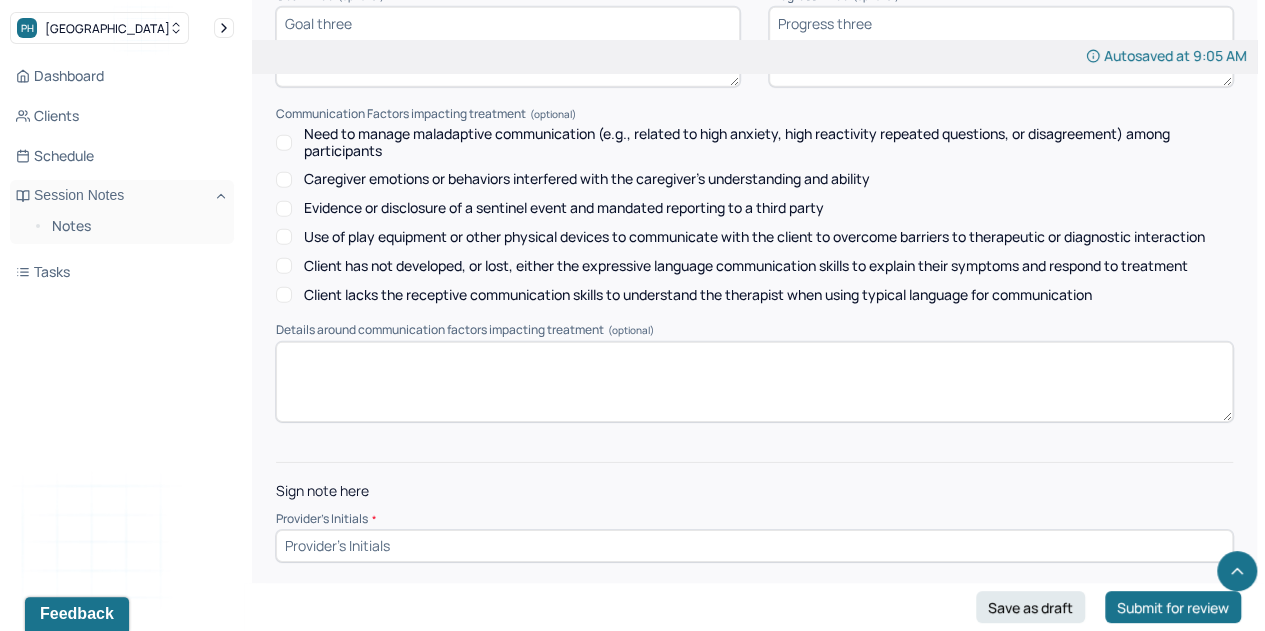 type on "Client reported voicing some concerns to spouse about lack of quality time/attentiveness with baby." 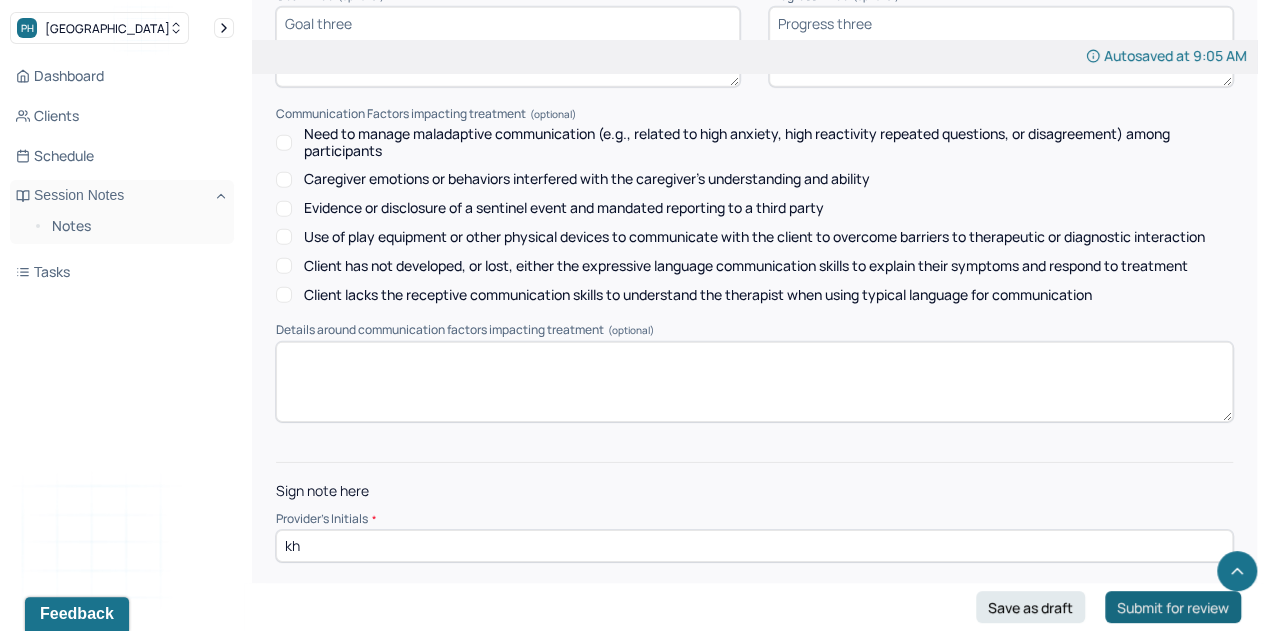 type on "kh" 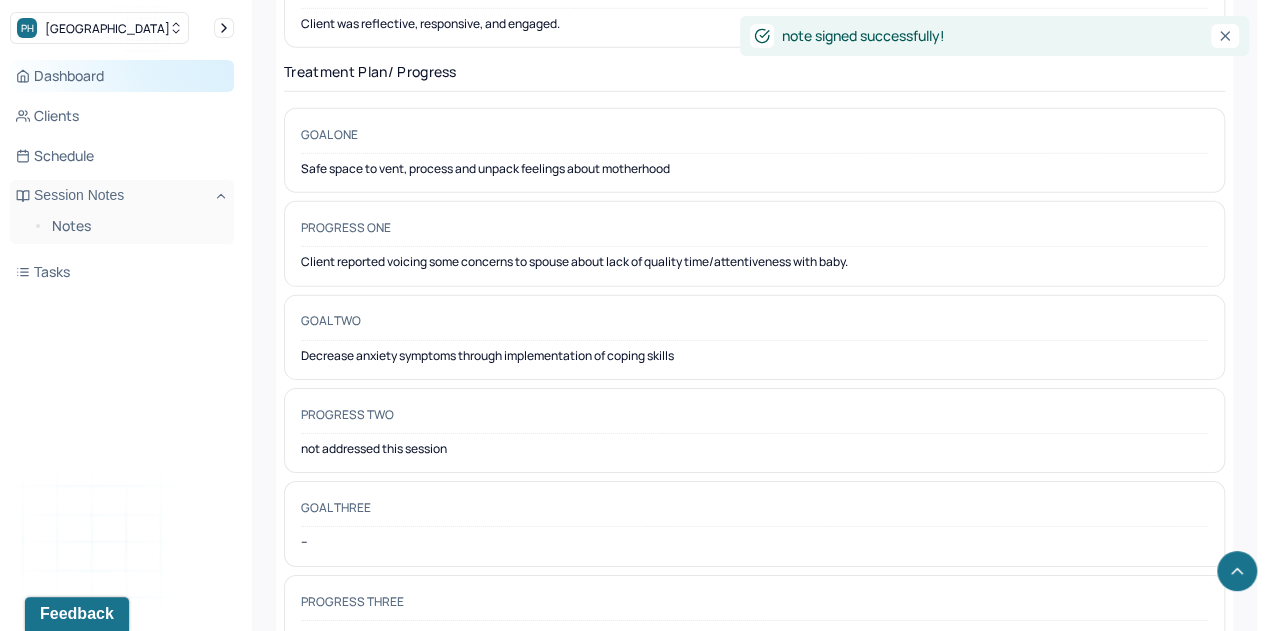 click on "Dashboard" at bounding box center (122, 76) 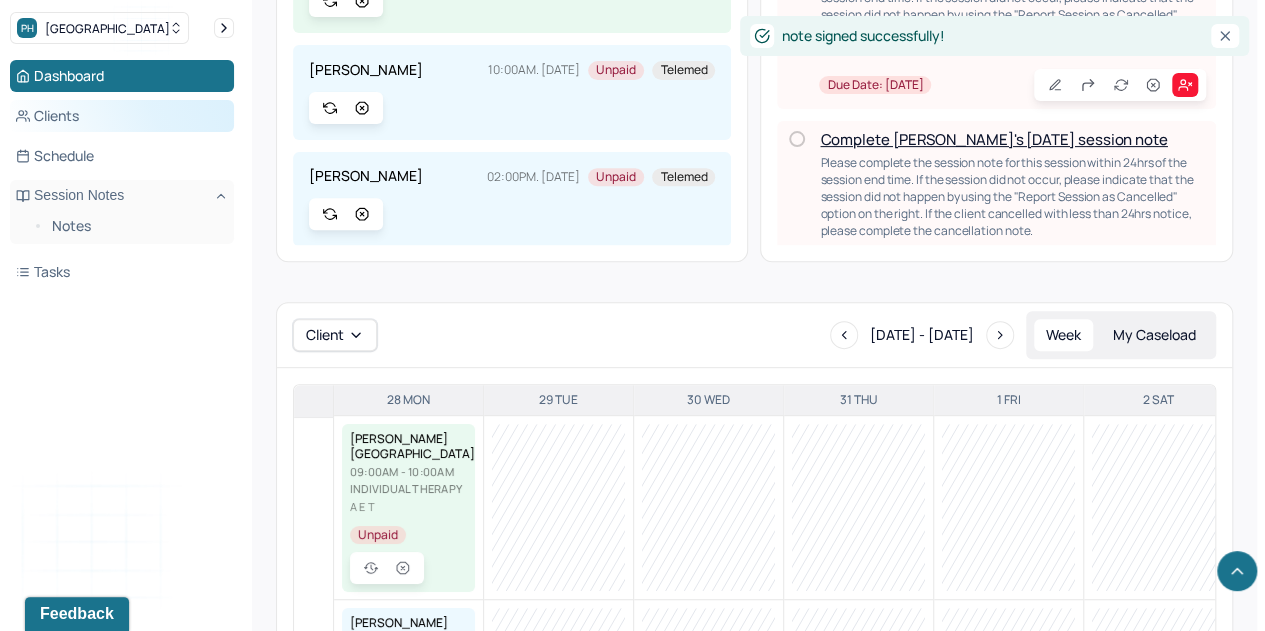 scroll, scrollTop: 710, scrollLeft: 0, axis: vertical 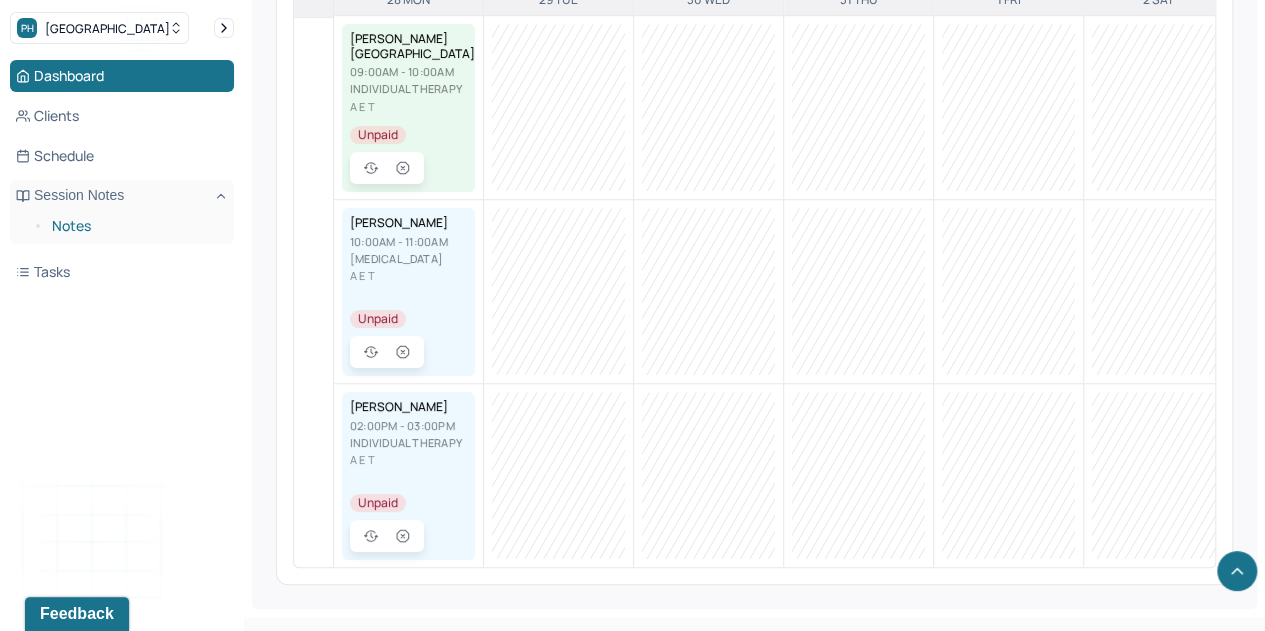 click on "Notes" at bounding box center [135, 226] 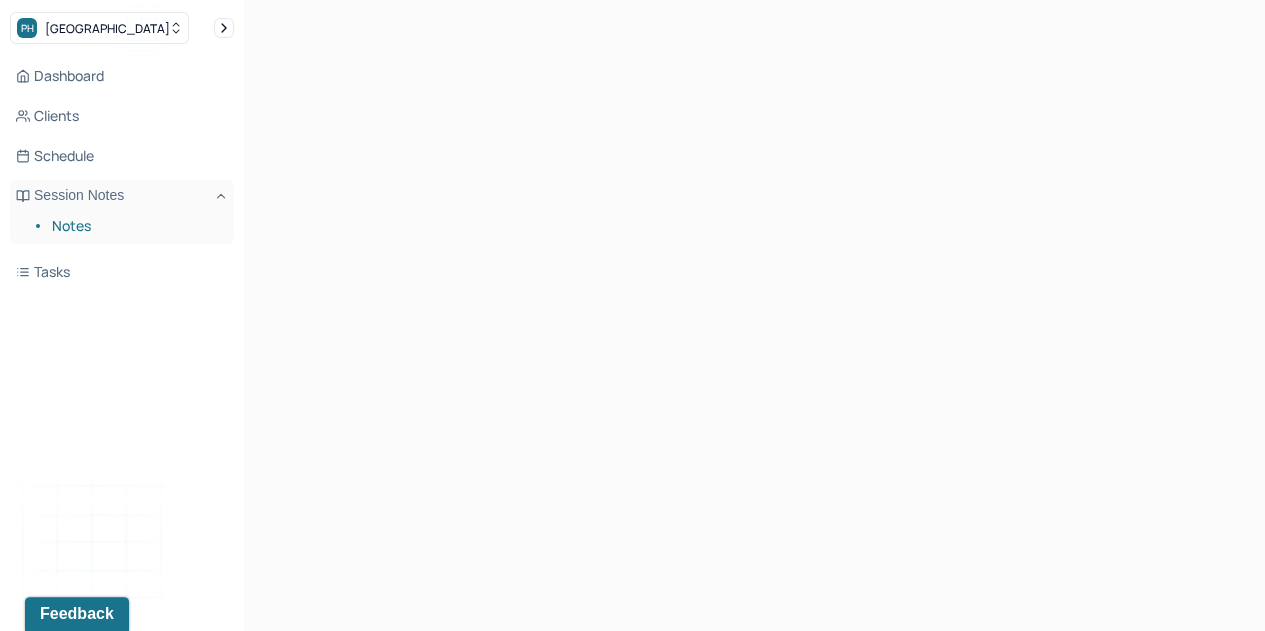 scroll, scrollTop: 0, scrollLeft: 0, axis: both 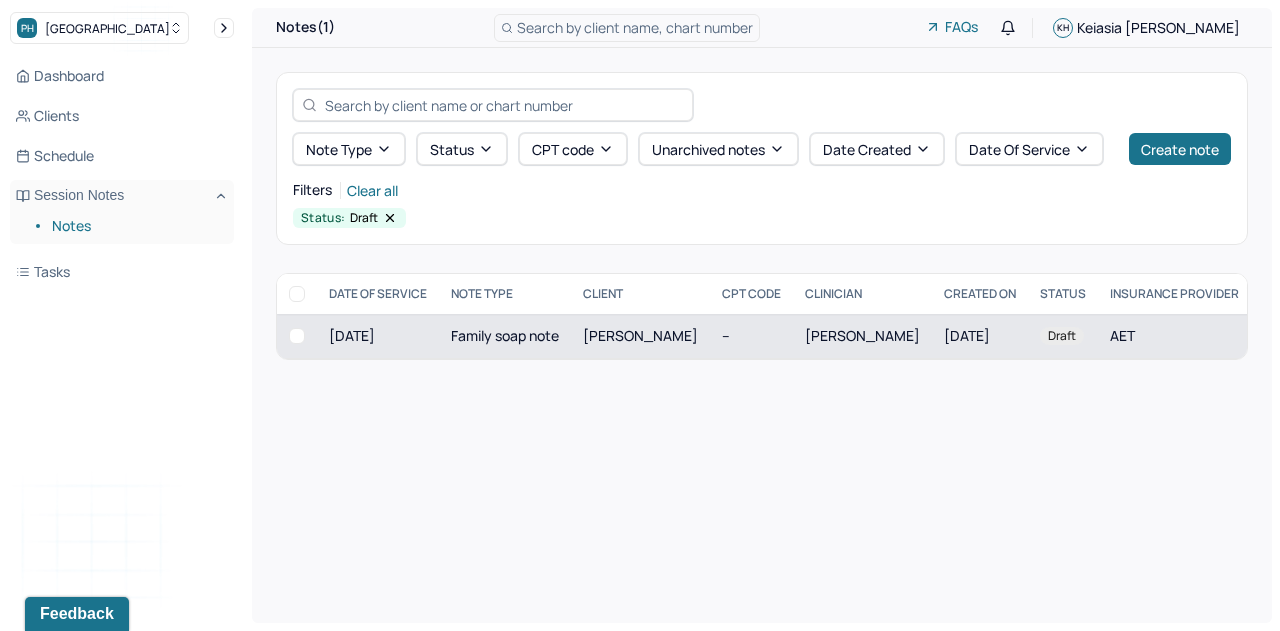 click on "Family soap note" at bounding box center [505, 336] 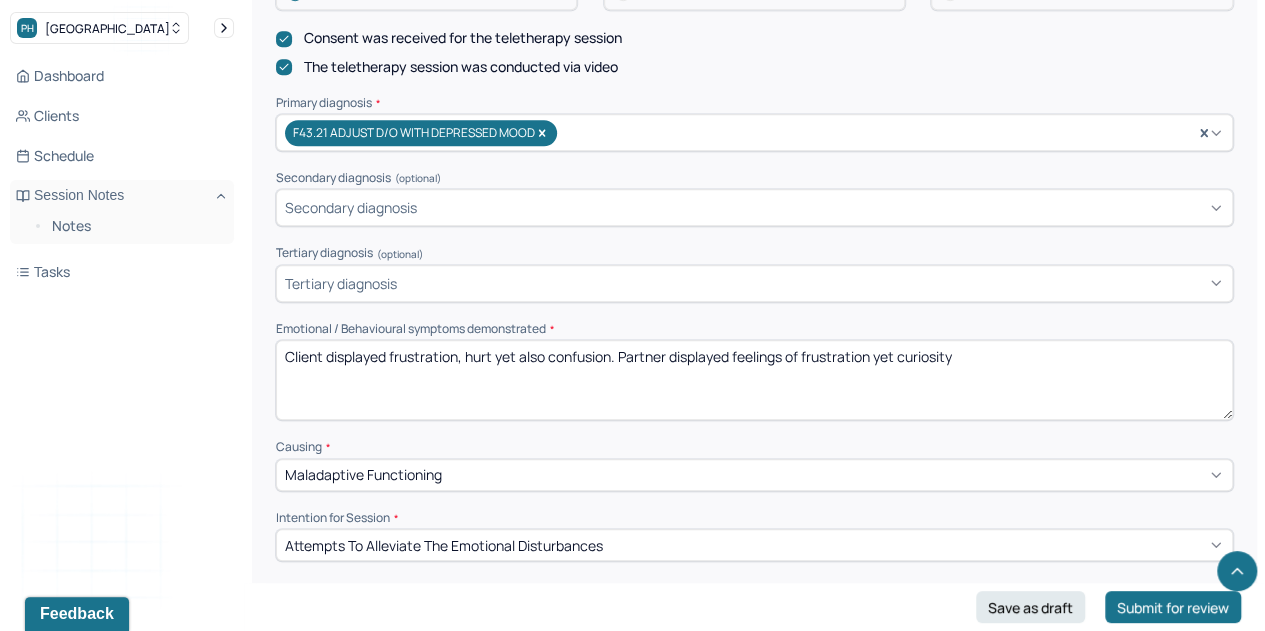 scroll, scrollTop: 664, scrollLeft: 0, axis: vertical 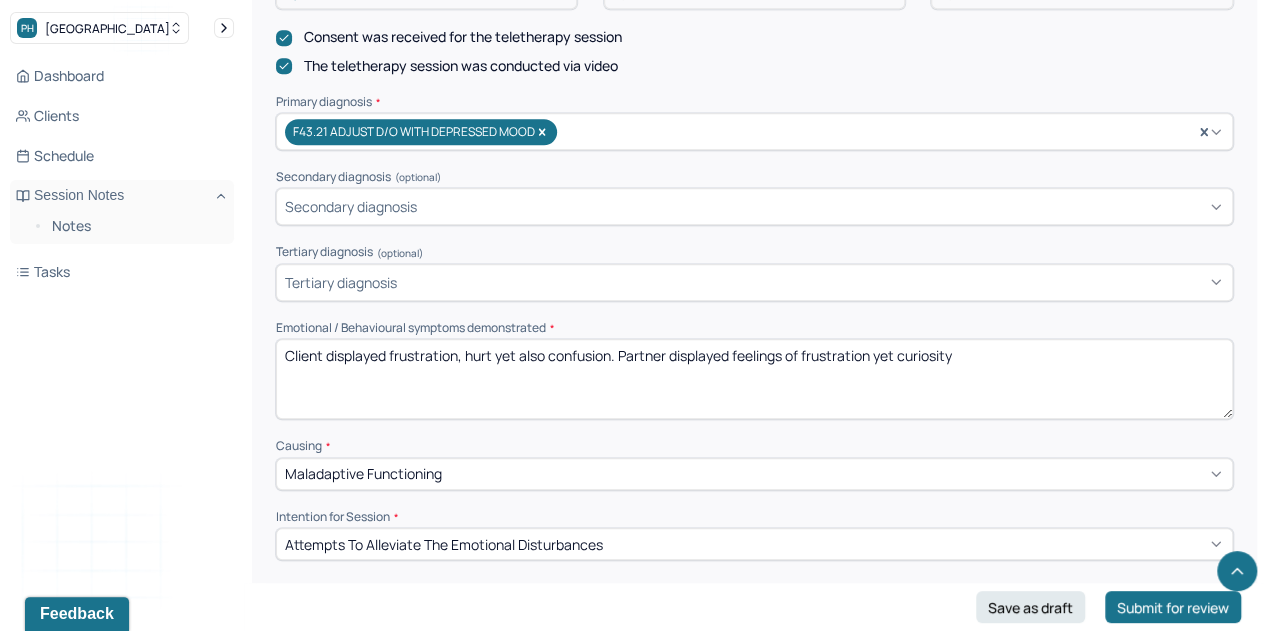 drag, startPoint x: 387, startPoint y: 352, endPoint x: 1041, endPoint y: 483, distance: 666.991 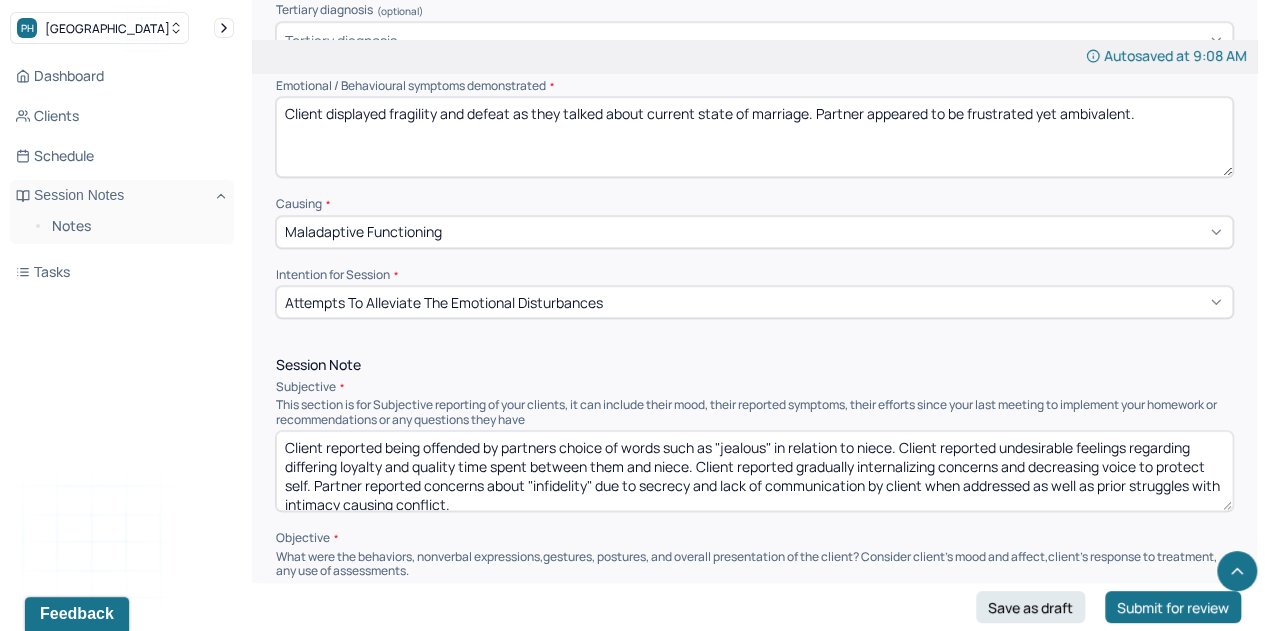 scroll, scrollTop: 953, scrollLeft: 0, axis: vertical 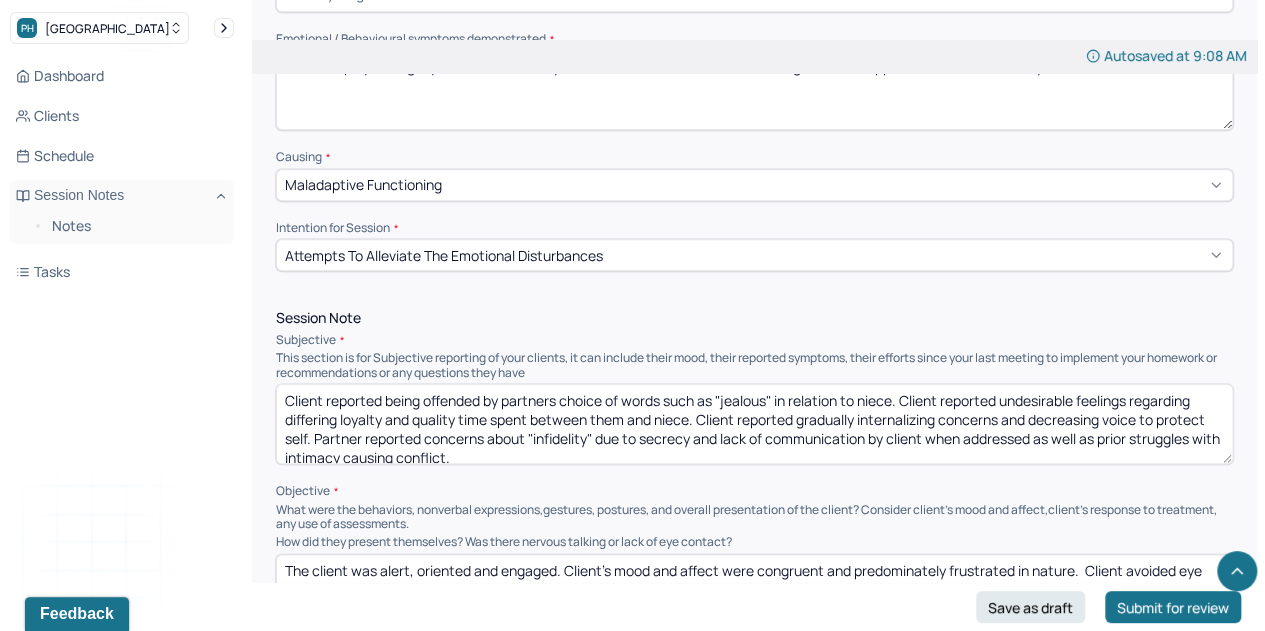type on "Client displayed fragility and defeat as they talked about current state of marriage. Partner appeared to be frustrated yet ambivalent." 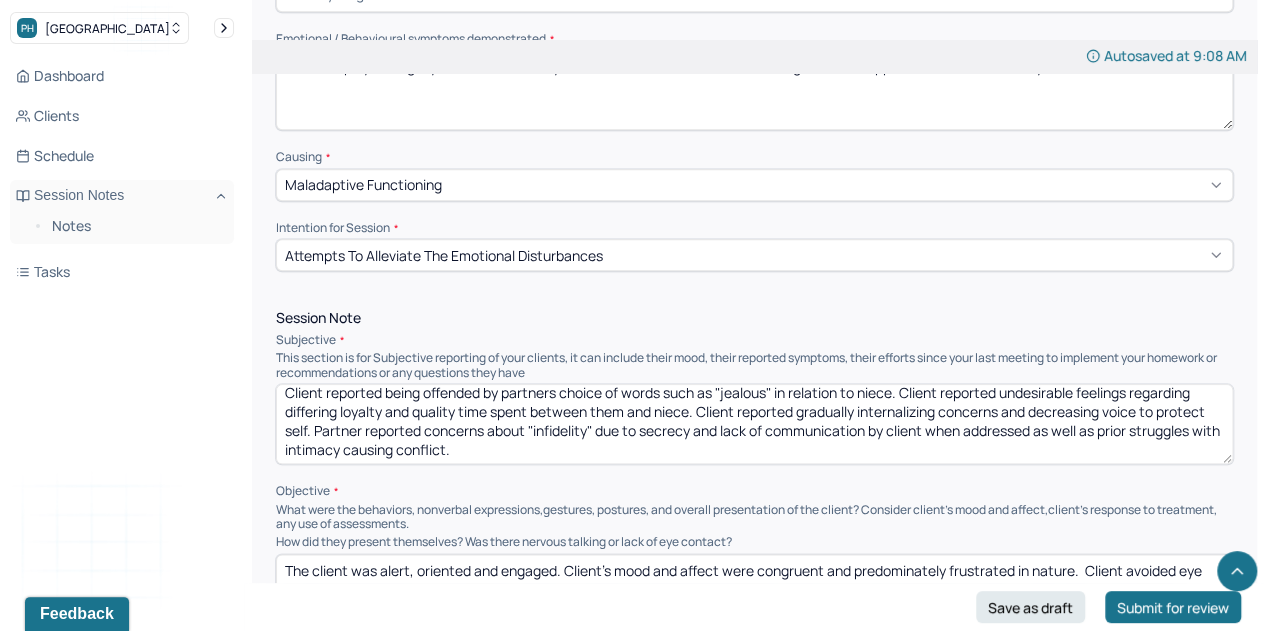 drag, startPoint x: 329, startPoint y: 394, endPoint x: 572, endPoint y: 454, distance: 250.29782 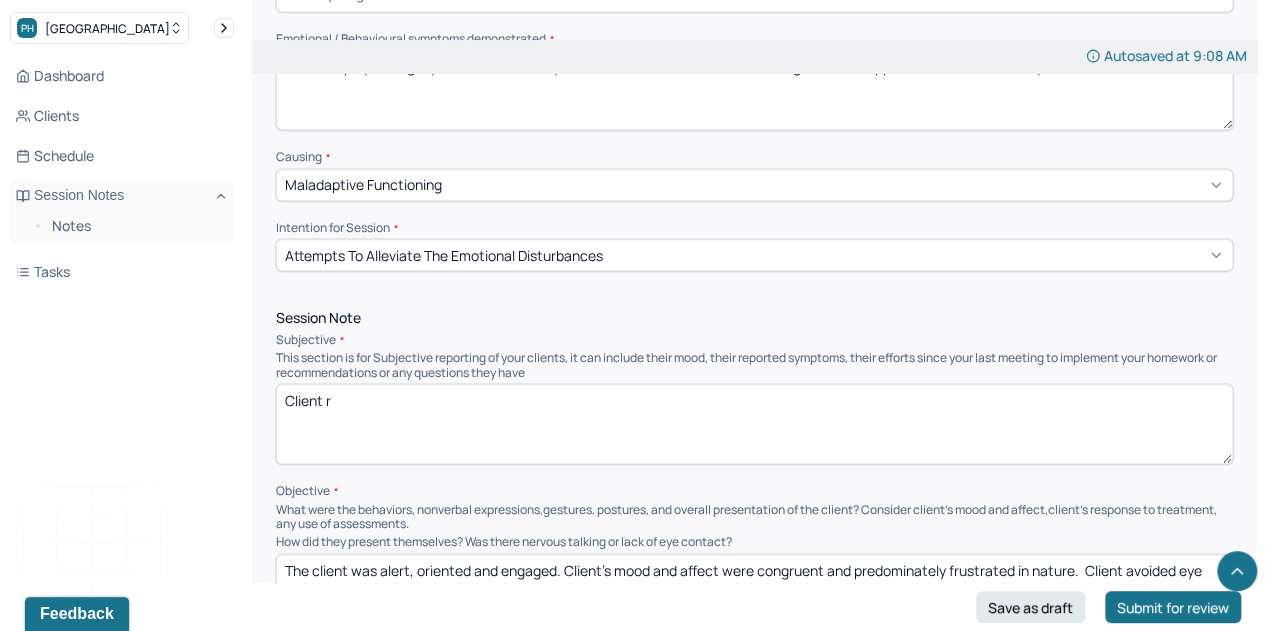 scroll, scrollTop: 0, scrollLeft: 0, axis: both 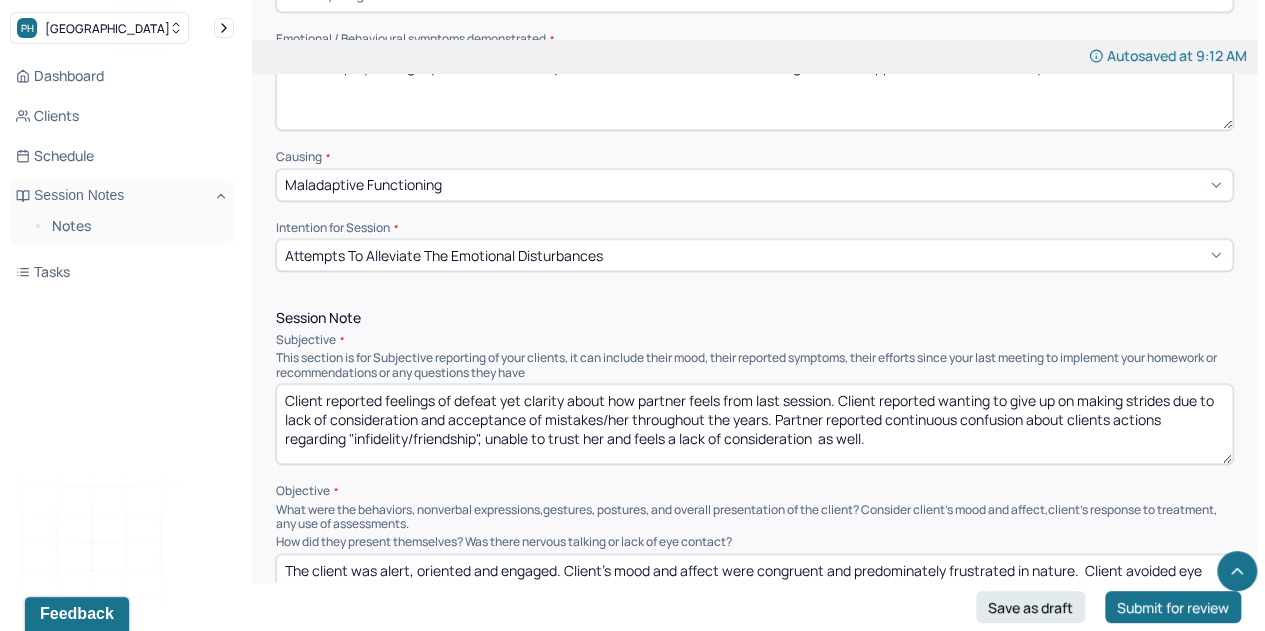 click on "Client reported feelings of defeat yet clarity about how partner feels from last session. Client reported wanting to give up on making strides due to lack of consideration and acceptance of mistakes/her throughout the years. Partner reported continuous confusion about clients actions regarding "infidelity/friendship", unable to trust her and feels a lack of consideration  as well." at bounding box center [754, 424] 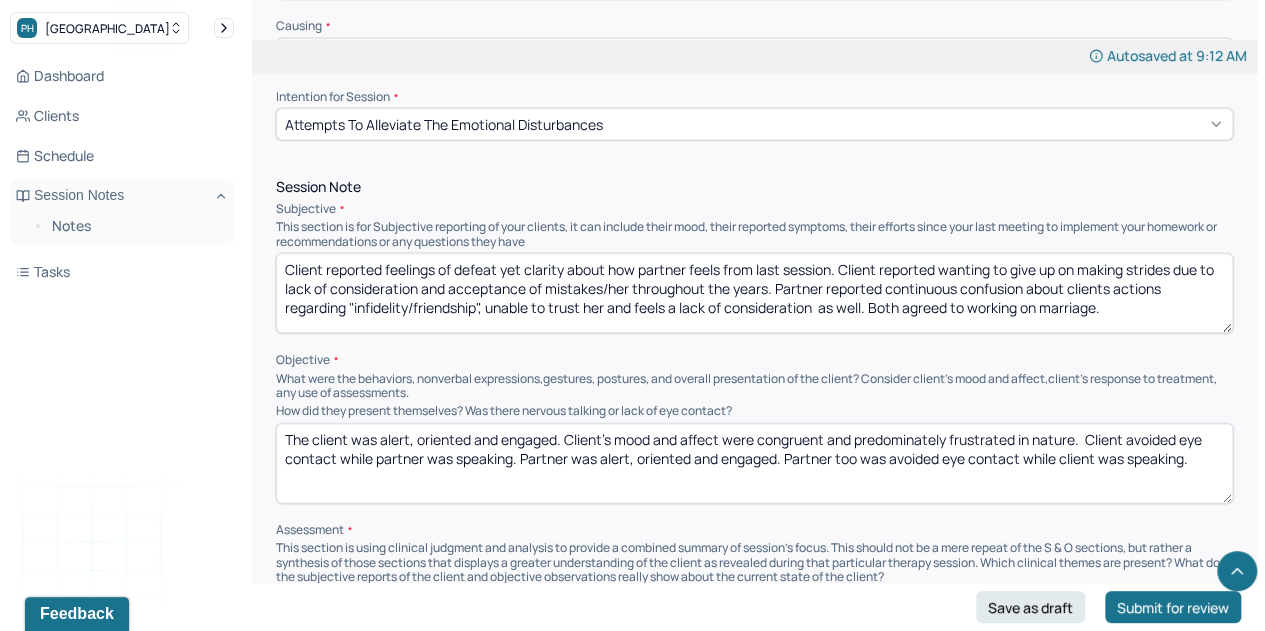 scroll, scrollTop: 1087, scrollLeft: 0, axis: vertical 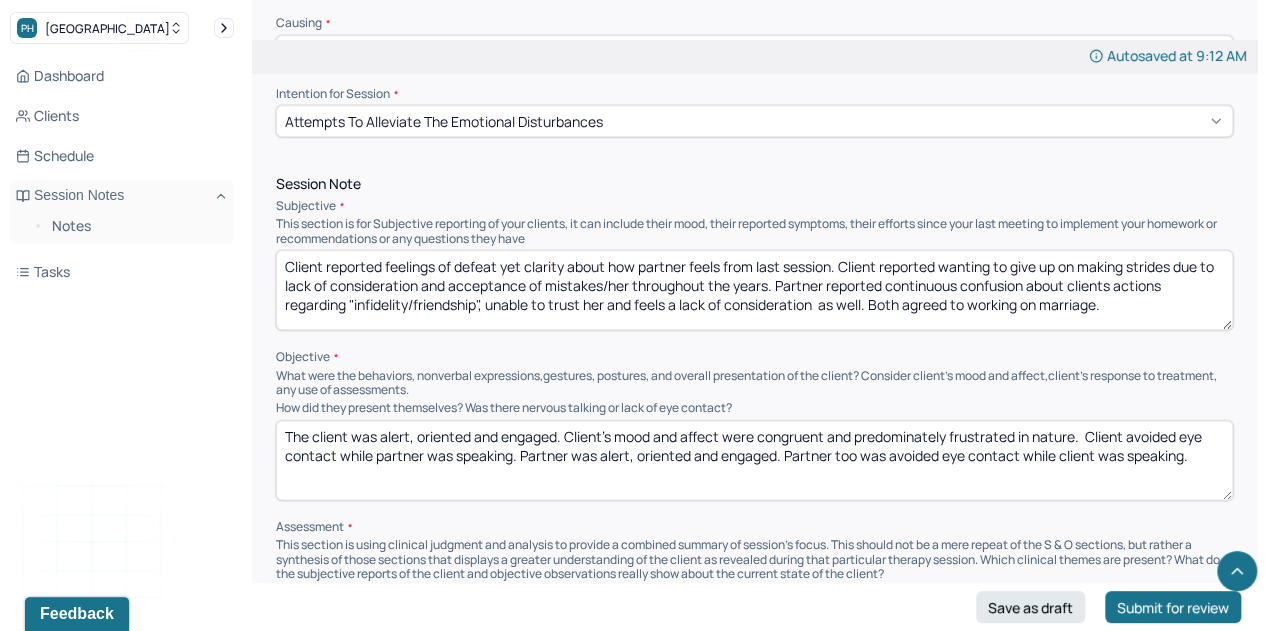 type on "Client reported feelings of defeat yet clarity about how partner feels from last session. Client reported wanting to give up on making strides due to lack of consideration and acceptance of mistakes/her throughout the years. Partner reported continuous confusion about clients actions regarding "infidelity/friendship", unable to trust her and feels a lack of consideration  as well. Both agreed to working on marriage." 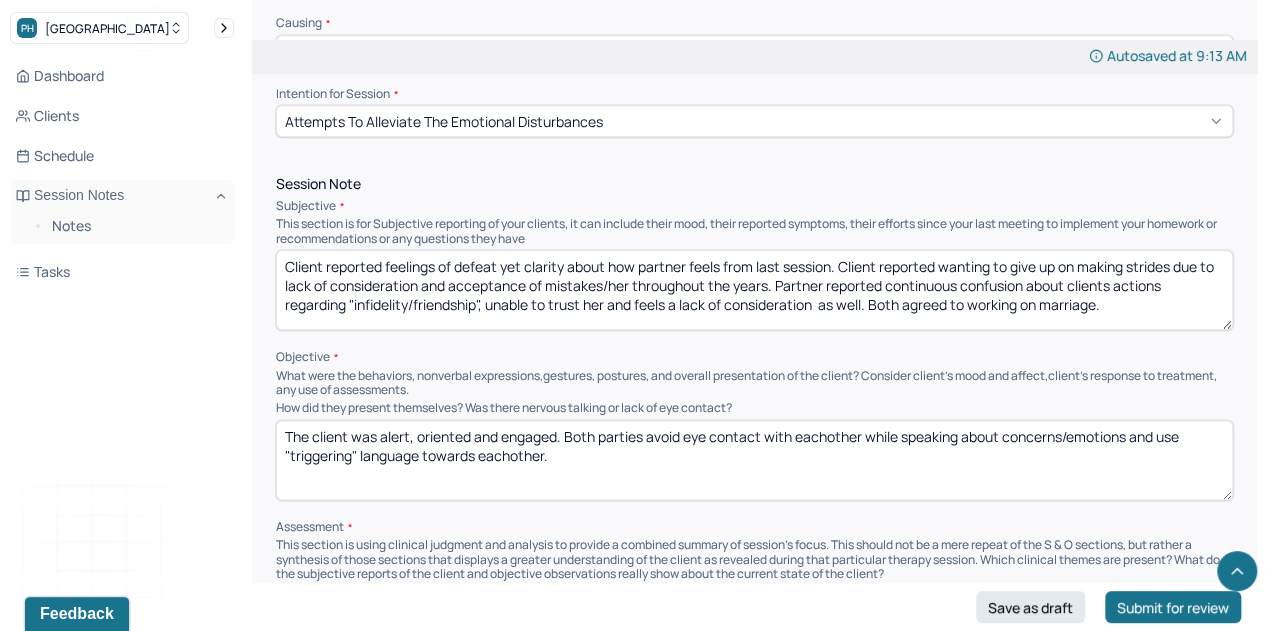 click on "The client was alert, oriented and engaged. Both parties avoid eye contact with eachother while speaking about concerns/emotions and use "triggering" language towards eachother." at bounding box center [754, 460] 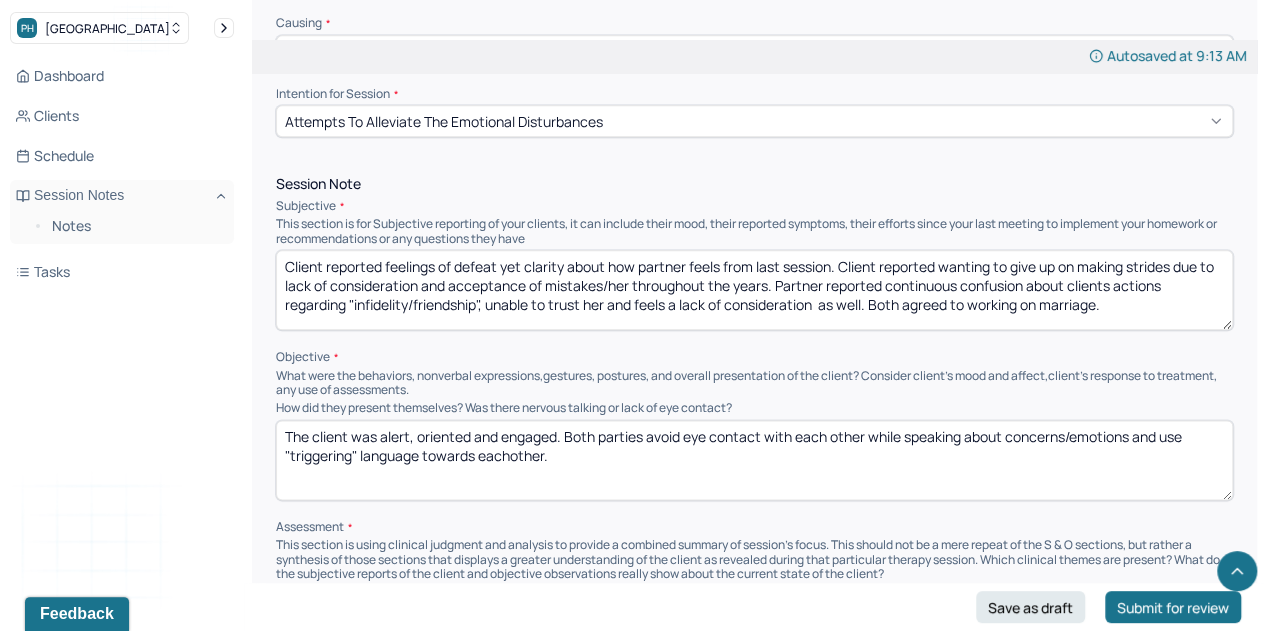 click on "The client was alert, oriented and engaged. Both parties avoid eye contact with each other while speaking about concerns/emotions and use "triggering" language towards eachother." at bounding box center [754, 460] 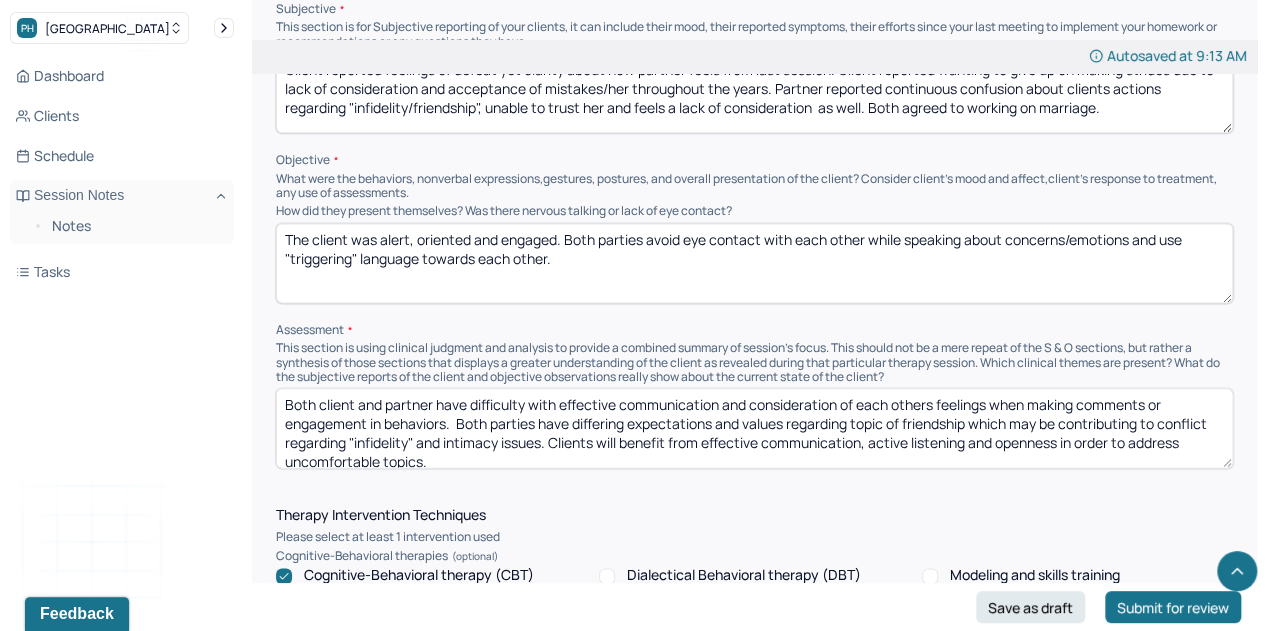 scroll, scrollTop: 1291, scrollLeft: 0, axis: vertical 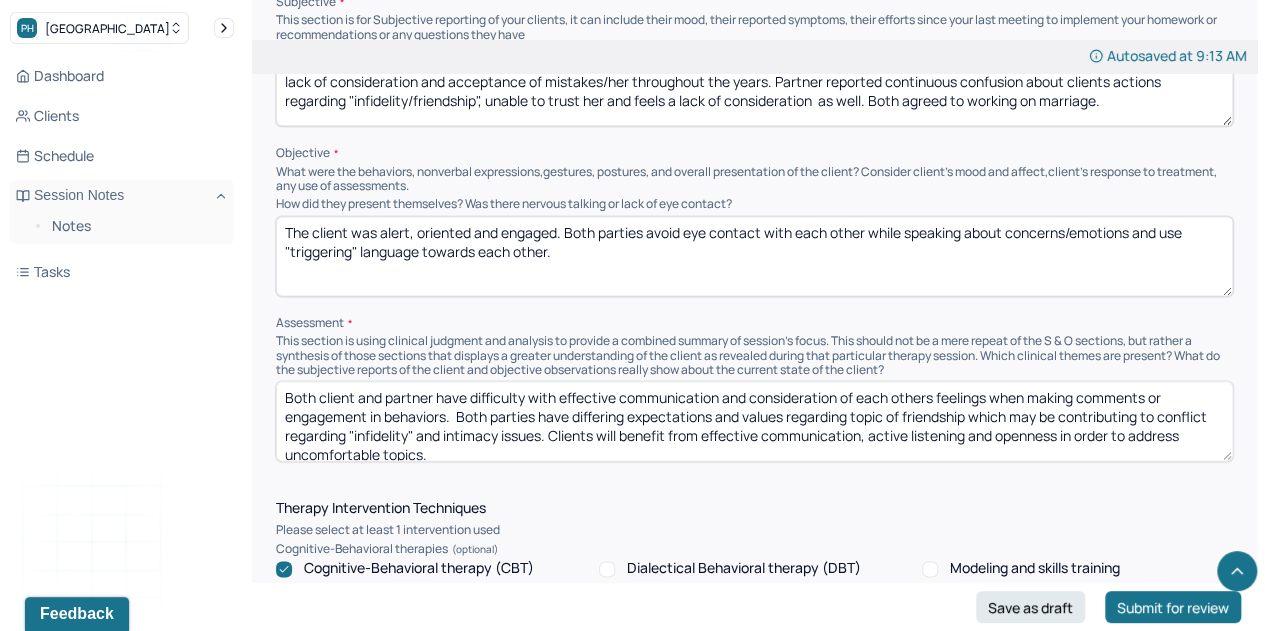 type on "The client was alert, oriented and engaged. Both parties avoid eye contact with each other while speaking about concerns/emotions and use "triggering" language towards each other." 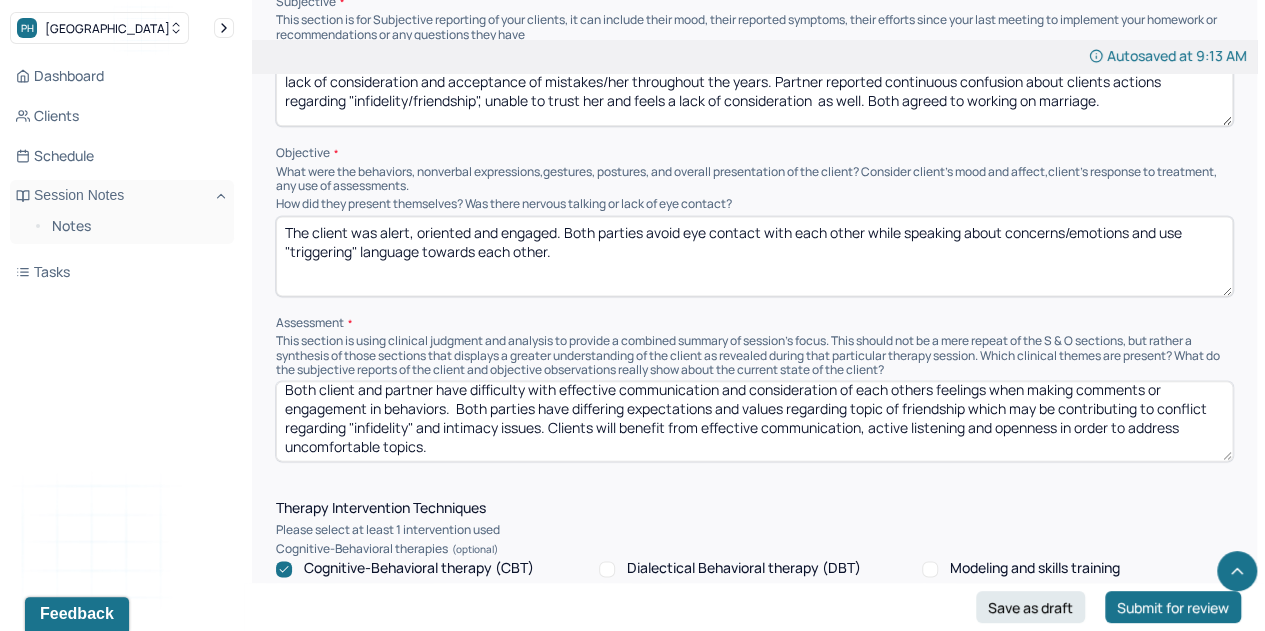 drag, startPoint x: 287, startPoint y: 388, endPoint x: 595, endPoint y: 465, distance: 317.47913 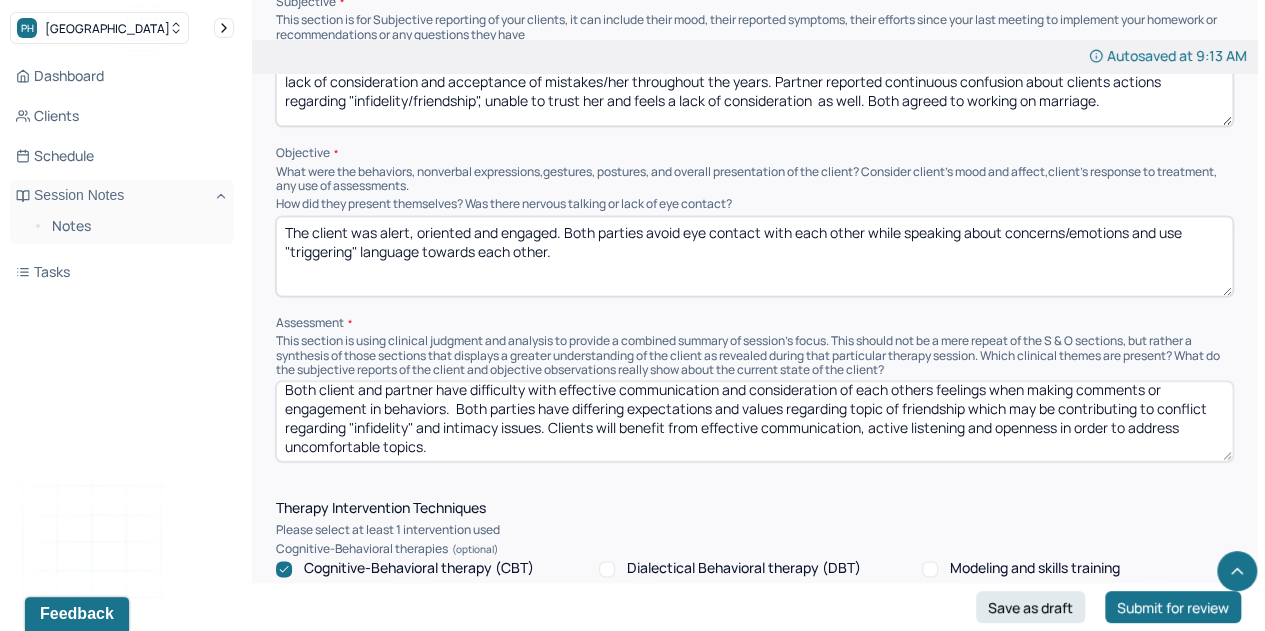 click on "Instructions The fields marked with an asterisk ( * ) are required before you can submit your notes. Before you can submit your session notes, they must be signed. You have the option to save your notes as a draft before making a submission. Is client present Appointment location * Teletherapy Client Teletherapy Location here Home Office Other Provider Teletherapy Location Home Office Other Consent was received for the teletherapy session The teletherapy session was conducted via video Primary diagnosis * F43.21 ADJUST D/O WITH DEPRESSED MOOD Secondary diagnosis (optional) Secondary diagnosis Tertiary diagnosis (optional) Tertiary diagnosis Emotional / Behavioural symptoms demonstrated * Client displayed fragility and defeat as they talked about current state of marriage. Partner appeared to be frustrated yet ambivalent. Causing * Maladaptive Functioning Intention for Session * Attempts to alleviate the emotional disturbances Session Note Subjective Objective Assessment Therapy Intervention Techniques EDMR *" at bounding box center [754, 661] 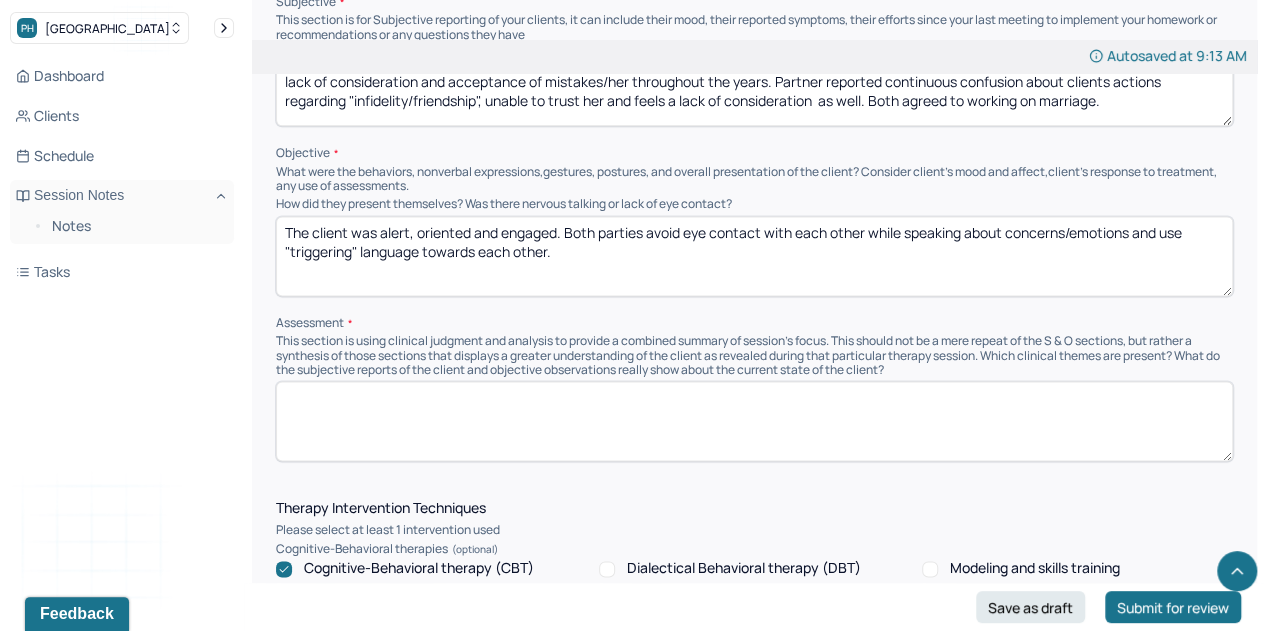 scroll, scrollTop: 0, scrollLeft: 0, axis: both 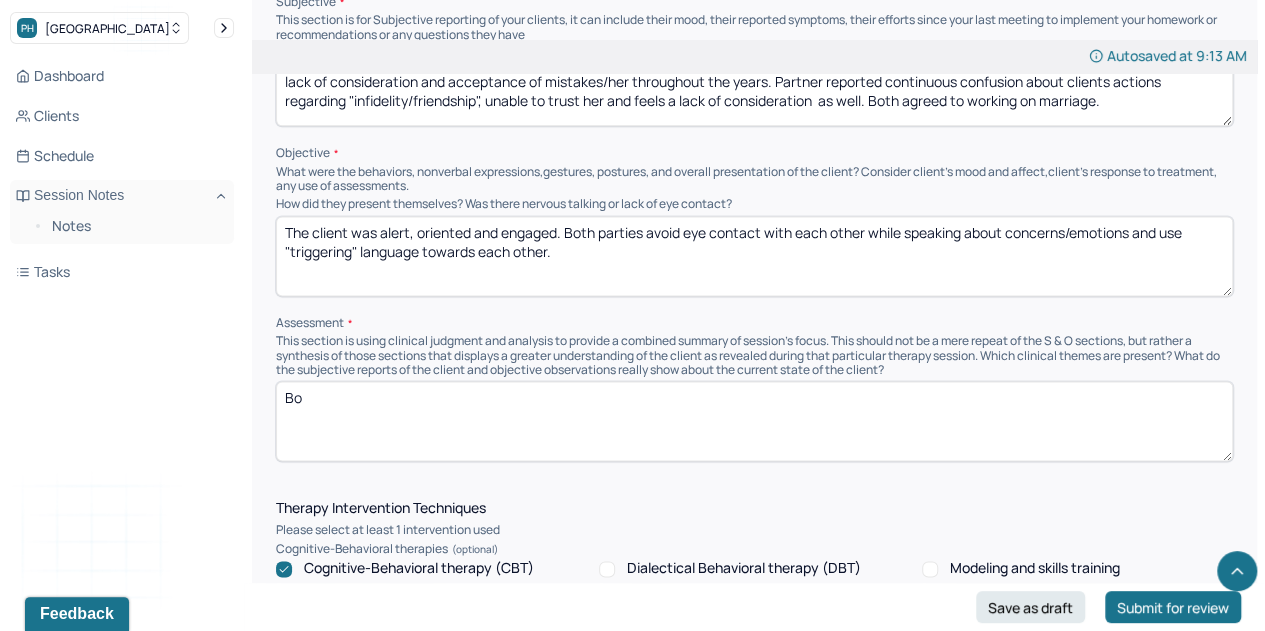 type on "B" 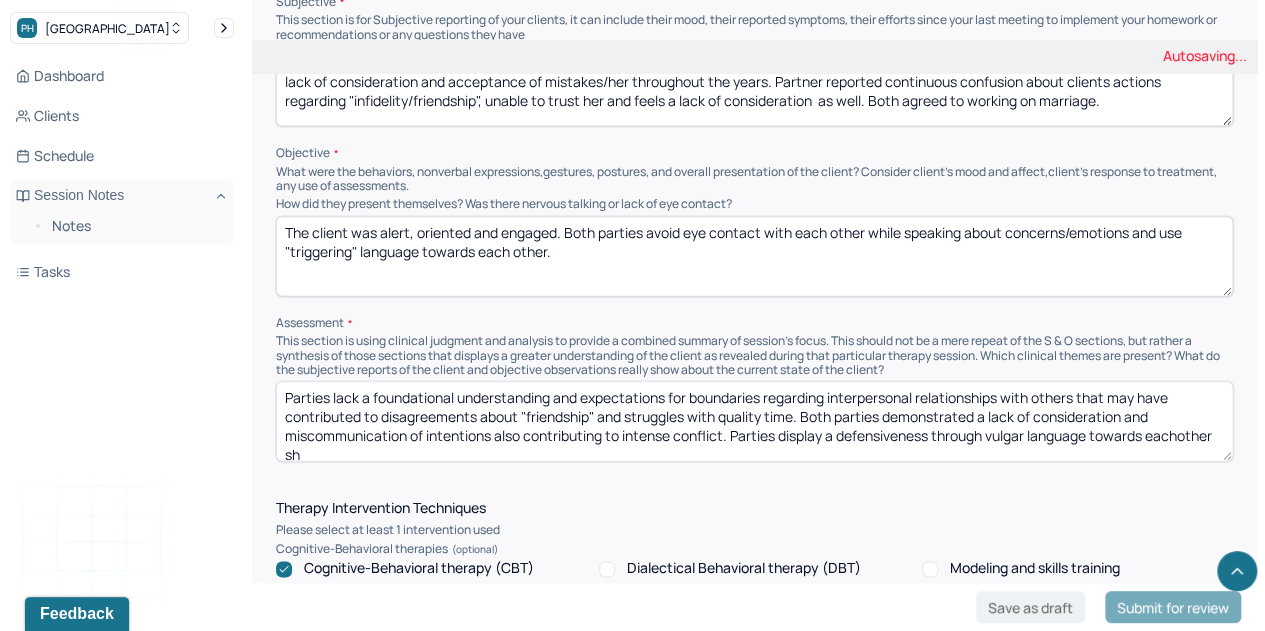 scroll, scrollTop: 2, scrollLeft: 0, axis: vertical 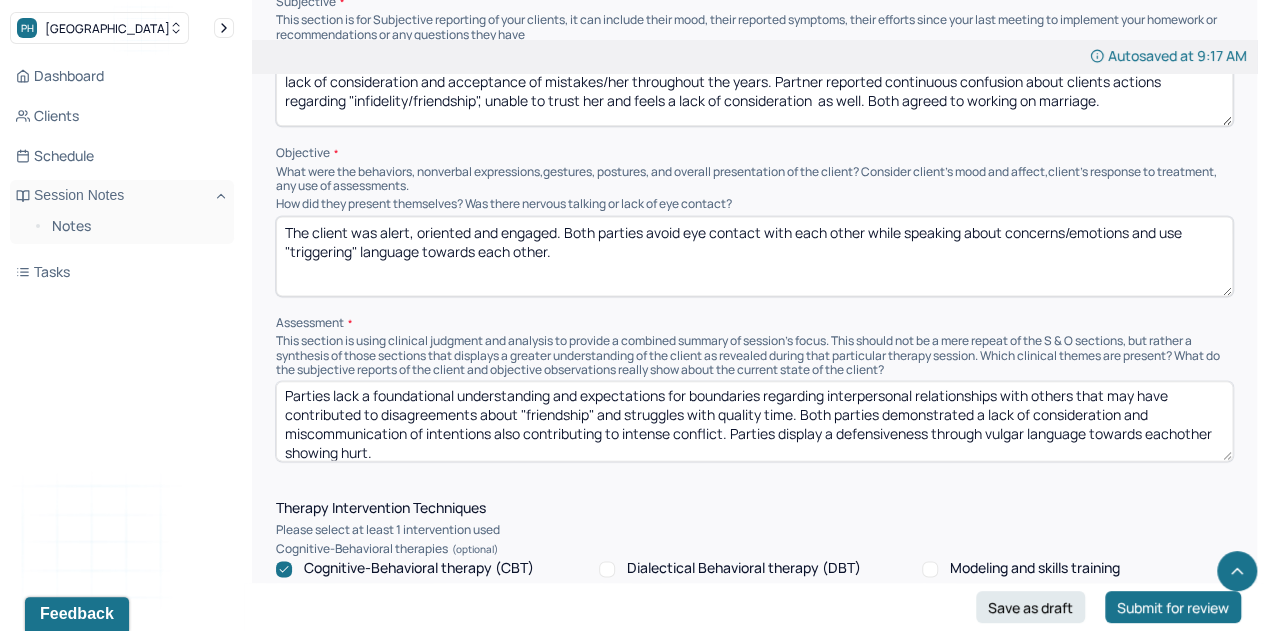 click on "Parties lack a foundational understanding and expectations for boundaries regarding interpersonal relationships with others that may have contributed to disagreements about "friendship" and struggles with quality time. Both parties demonstrated a lack of consideration and miscommunication of intentions also contributing to intense conflict. Parties display a defensiveness through vulgar language towards eachother showing hurt." at bounding box center [754, 421] 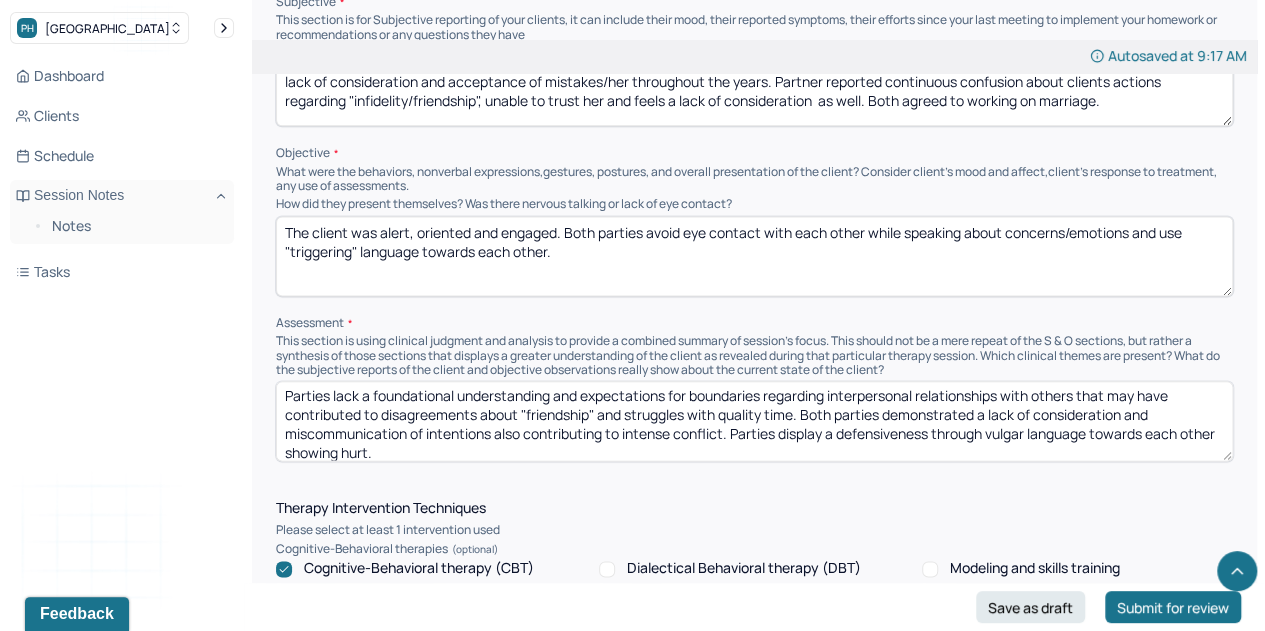 scroll, scrollTop: 8, scrollLeft: 0, axis: vertical 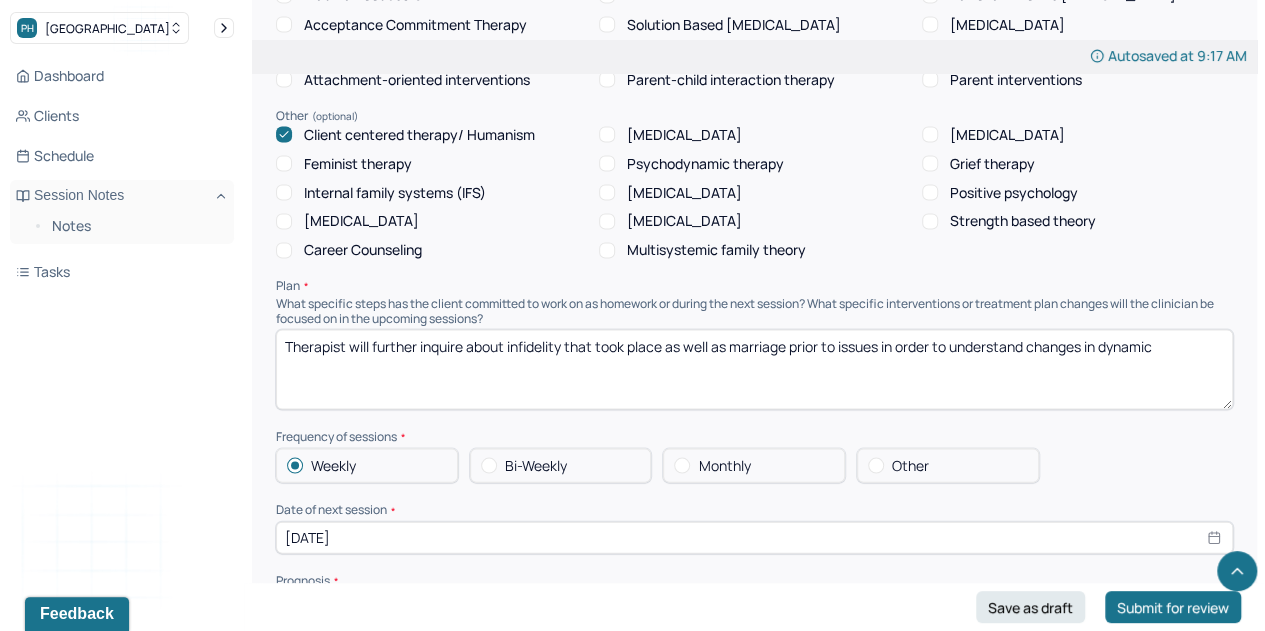 type on "Parties lack a foundational understanding and expectations for boundaries regarding interpersonal relationships with others that may have contributed to disagreements about "friendship" and struggles with quality time. Both parties demonstrated a lack of consideration and miscommunication of intentions also contributing to intense conflict. Parties display a defensiveness through vulgar language towards each other showing hurt." 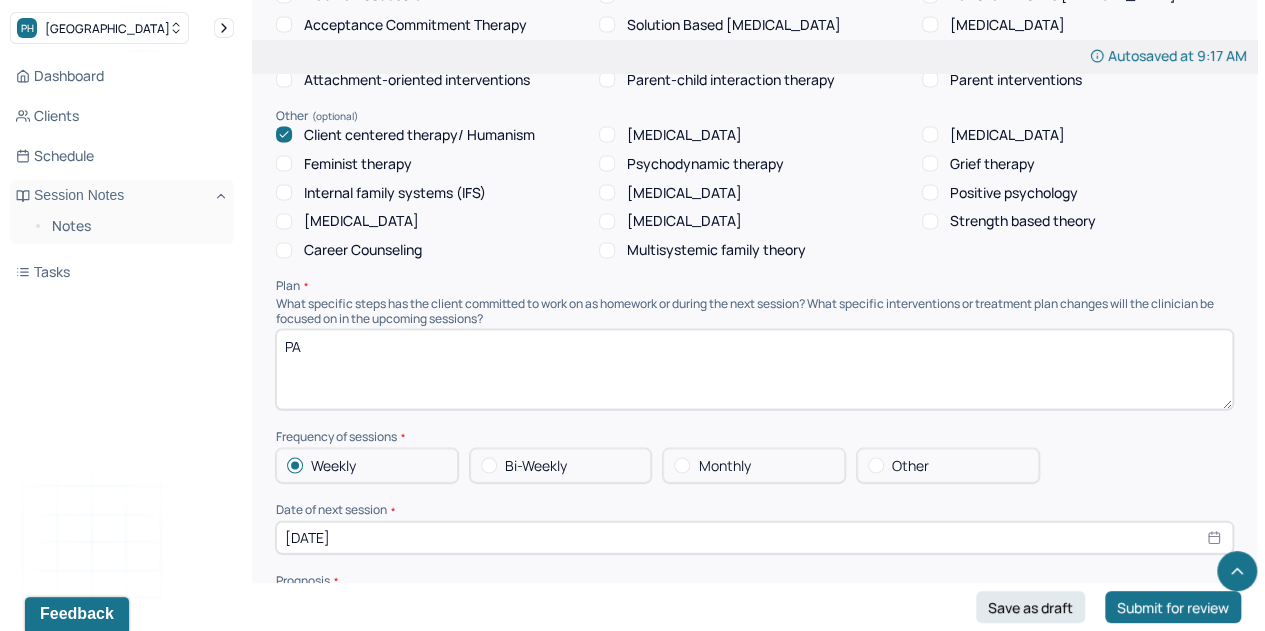 type on "P" 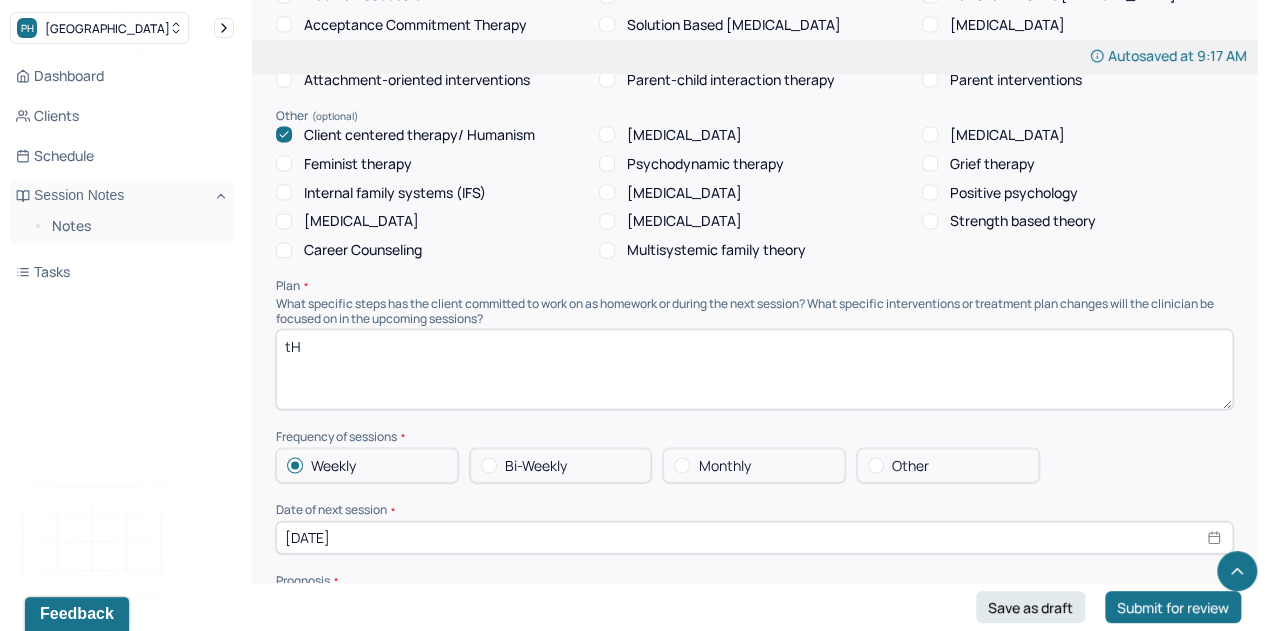 type on "t" 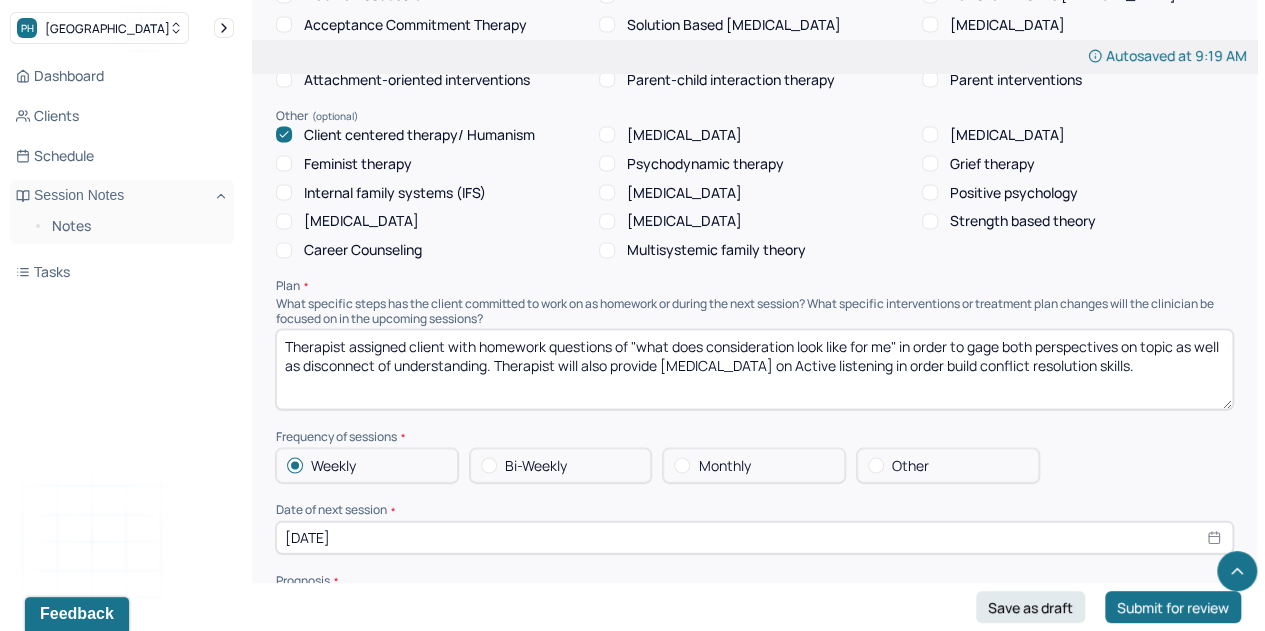 type on "Therapist assigned client with homework questions of "what does consideration look like for me" in order to gage both perspectives on topic as well as disconnect of understanding. Therapist will also provide [MEDICAL_DATA] on Active listening in order build conflict resolution skills." 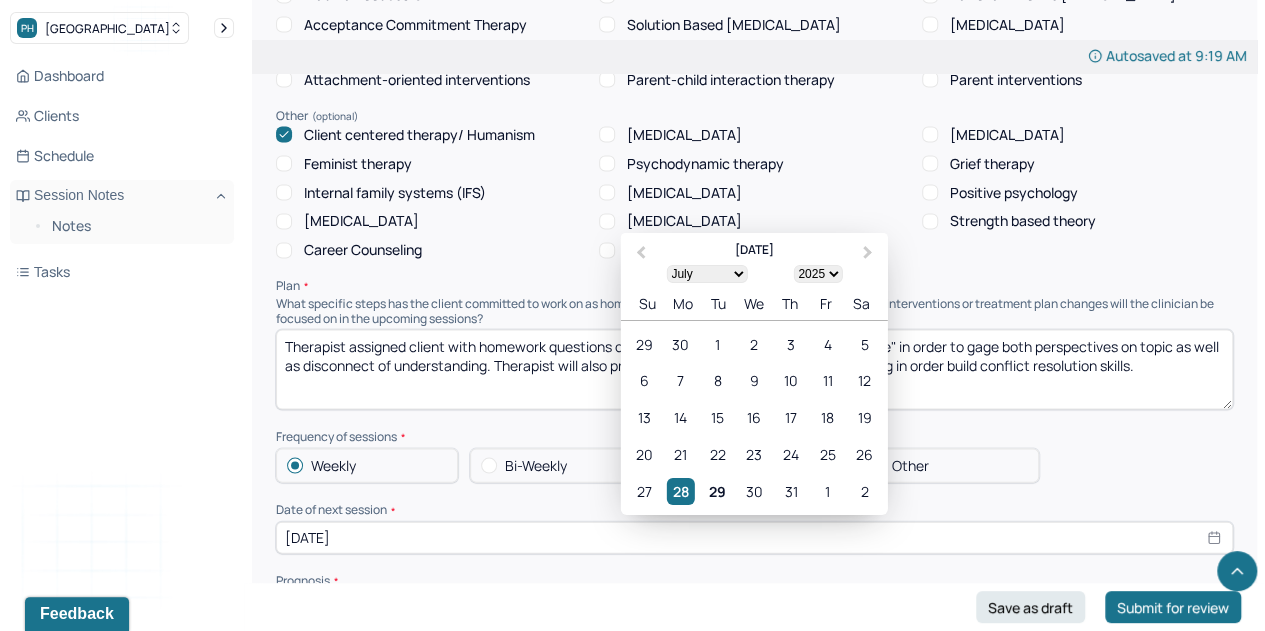click on "[DATE]" at bounding box center (754, 537) 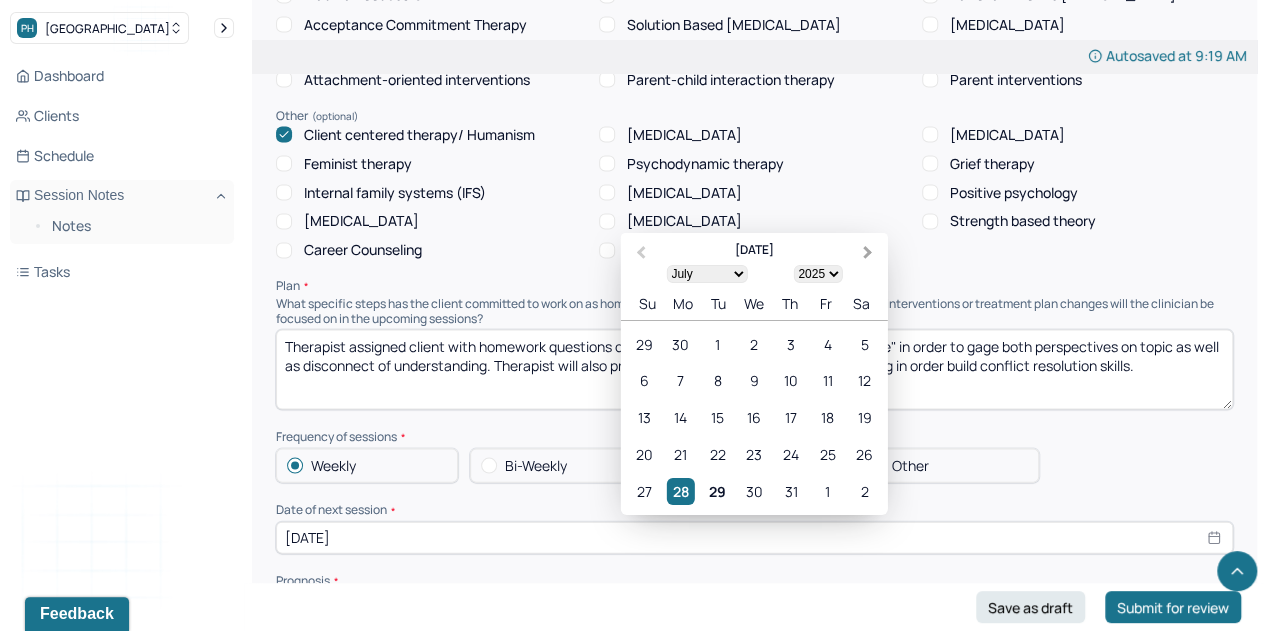 click on "Next Month" at bounding box center [870, 253] 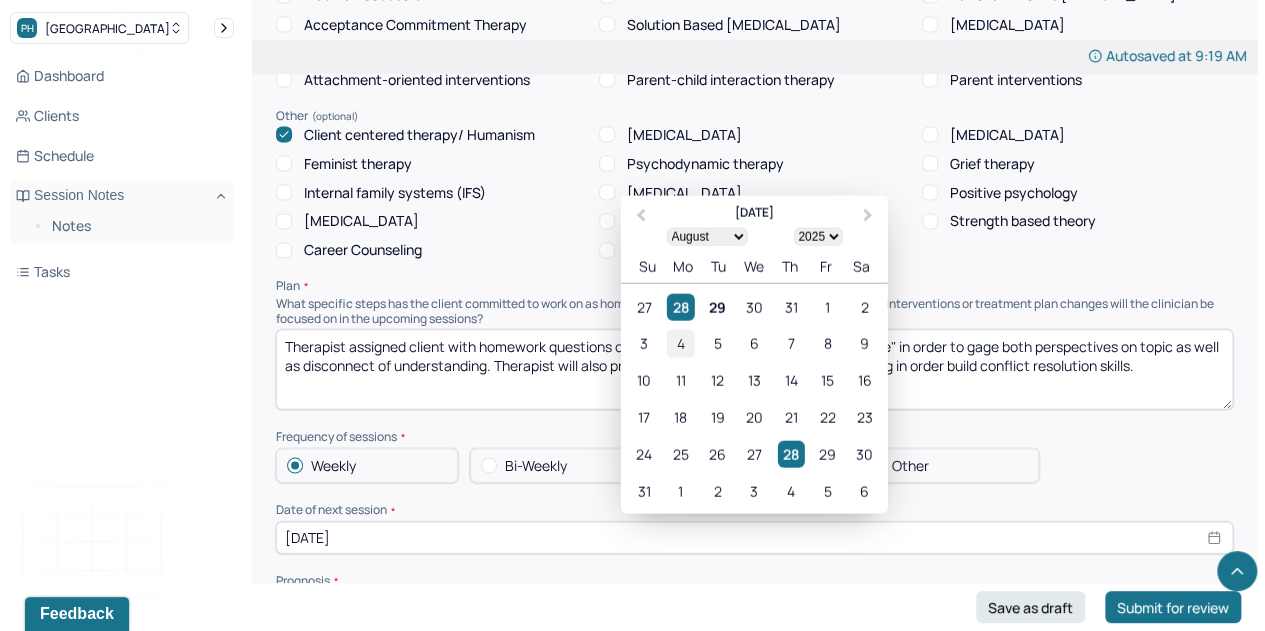 click on "4" at bounding box center [680, 342] 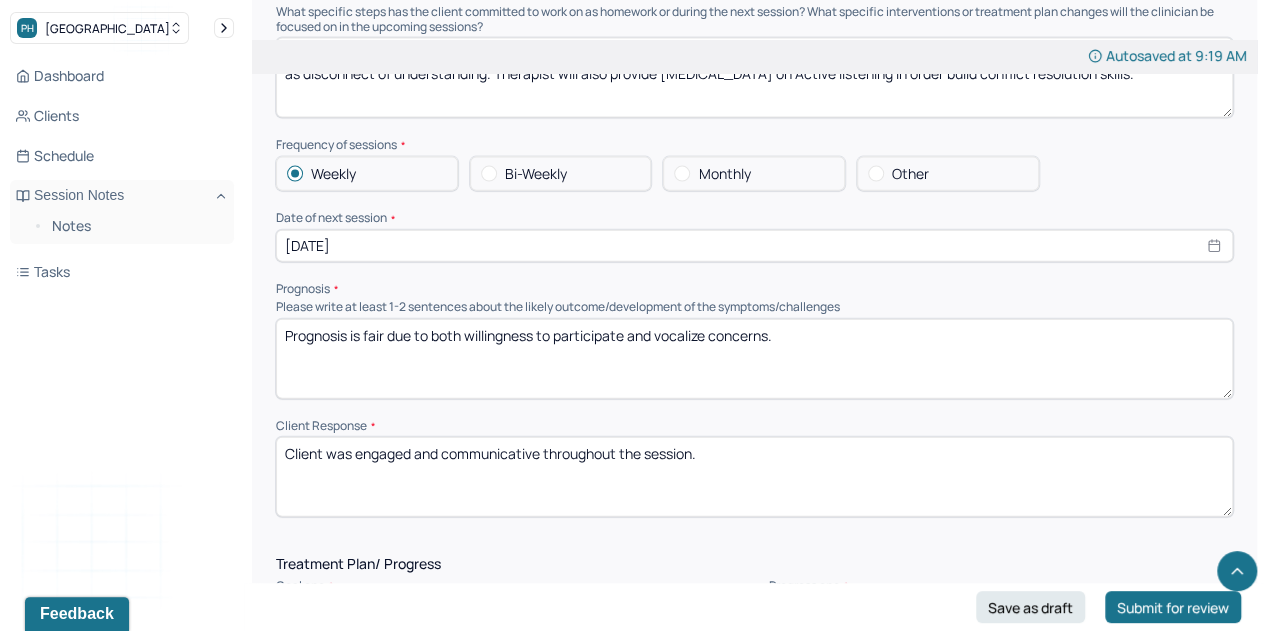 scroll, scrollTop: 2185, scrollLeft: 0, axis: vertical 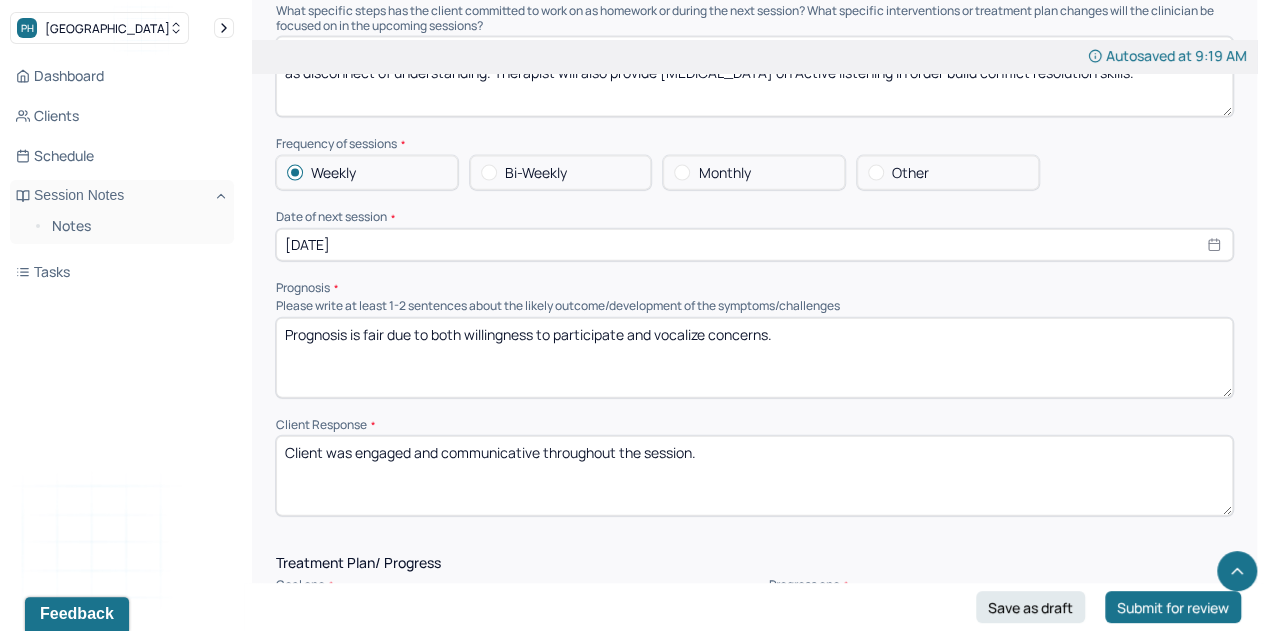 click on "Prognosis is fair due to both willingness to participate and vocalize concerns." at bounding box center (754, 358) 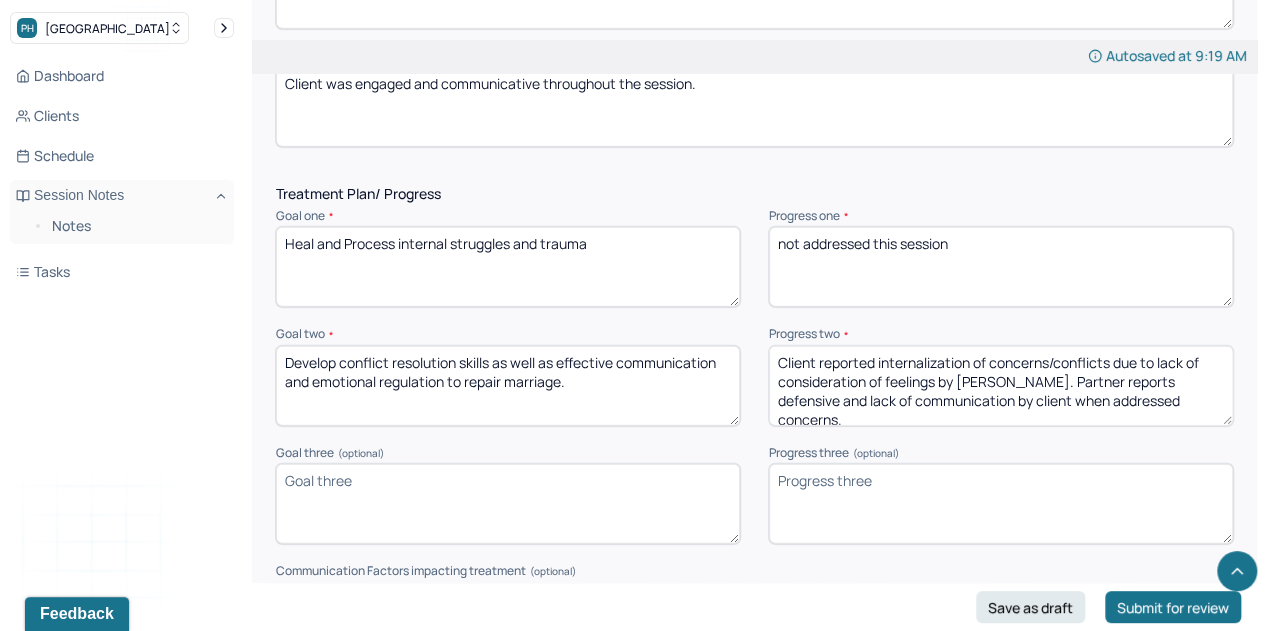 scroll, scrollTop: 2555, scrollLeft: 0, axis: vertical 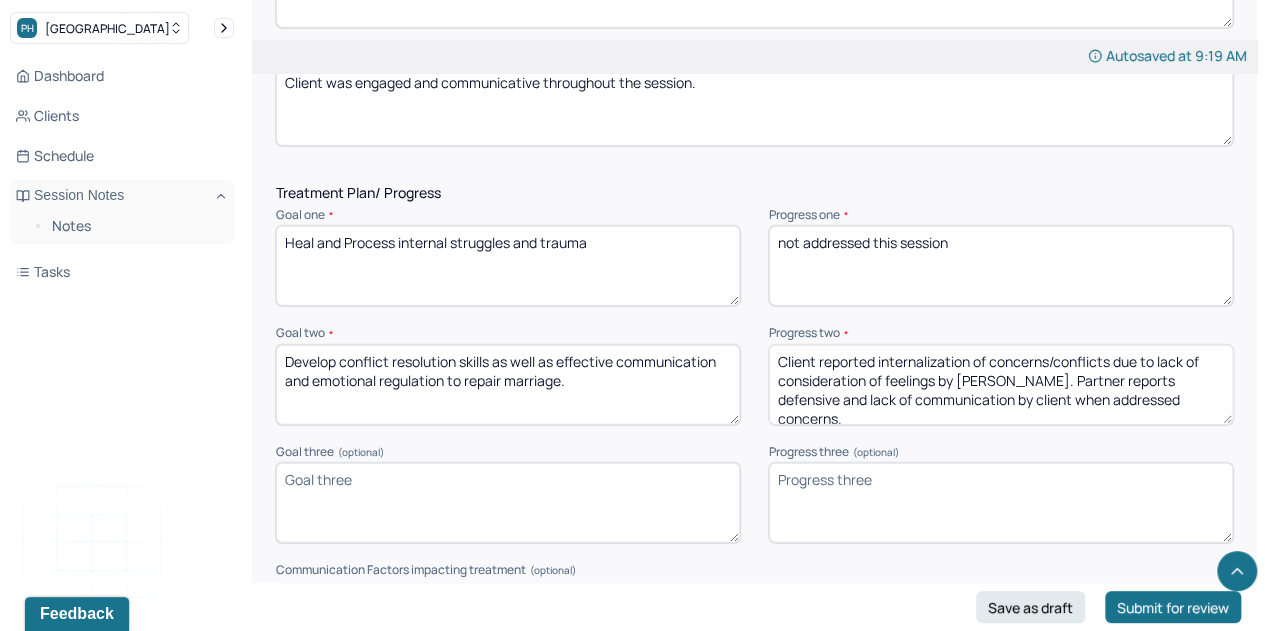 drag, startPoint x: 776, startPoint y: 353, endPoint x: 1153, endPoint y: 436, distance: 386.0285 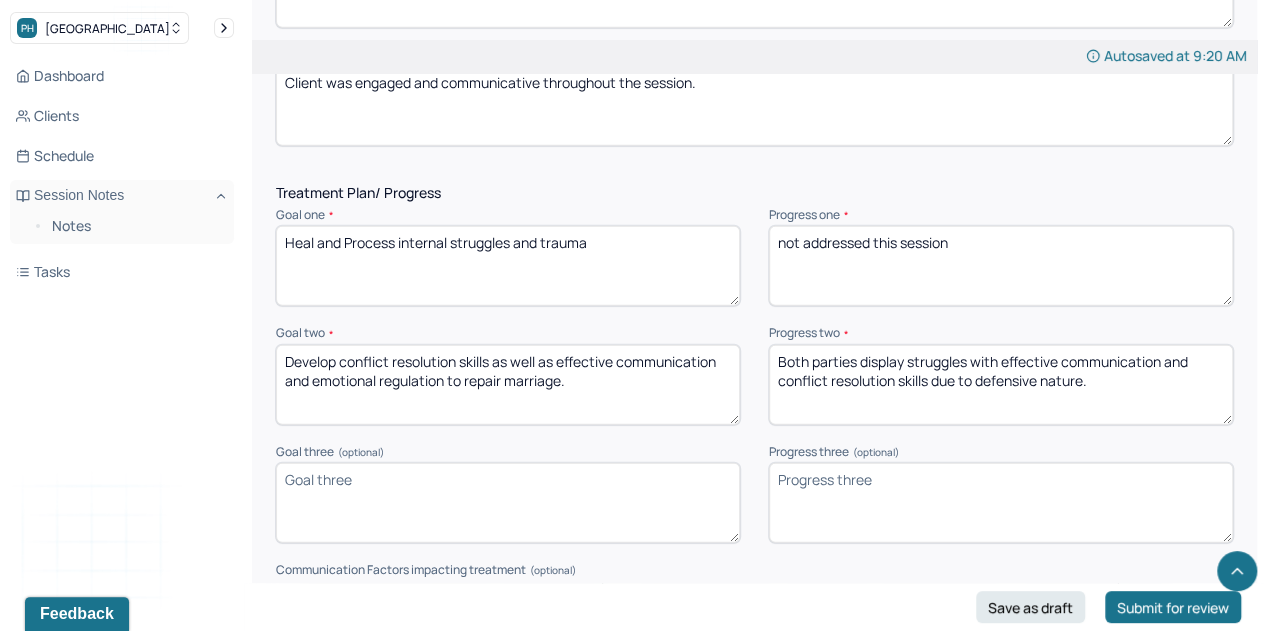 click on "Both parties display struggles with effective communication and conflict resolution skills due to defensive nature ." at bounding box center [1001, 385] 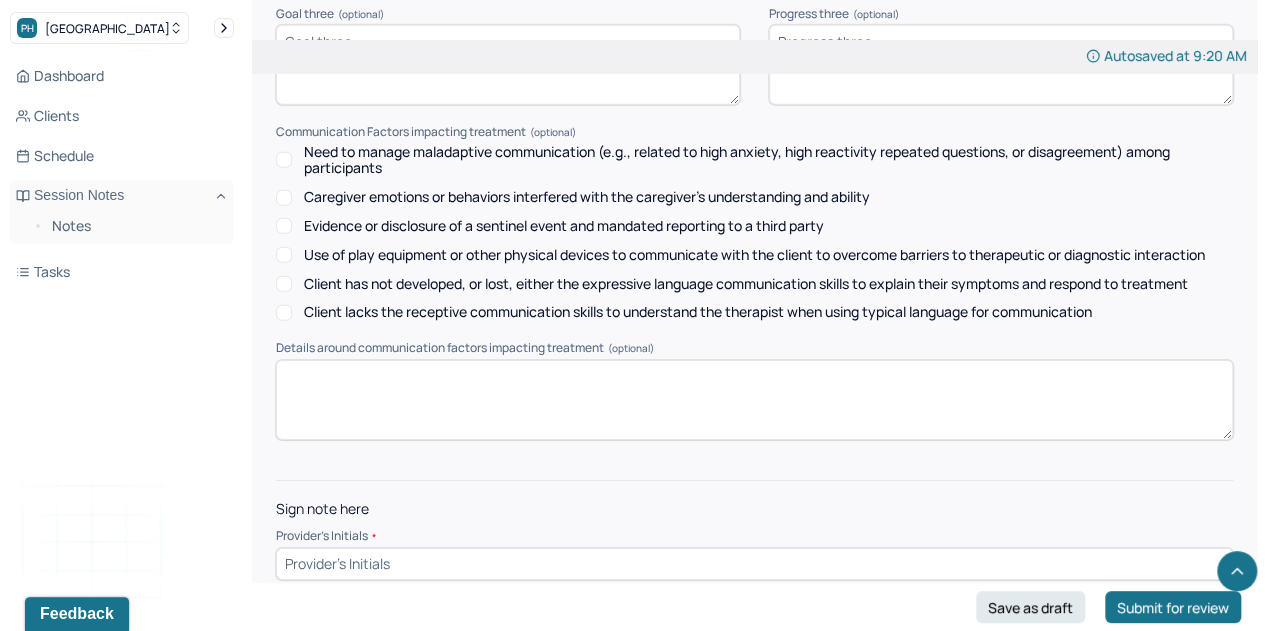 scroll, scrollTop: 3010, scrollLeft: 0, axis: vertical 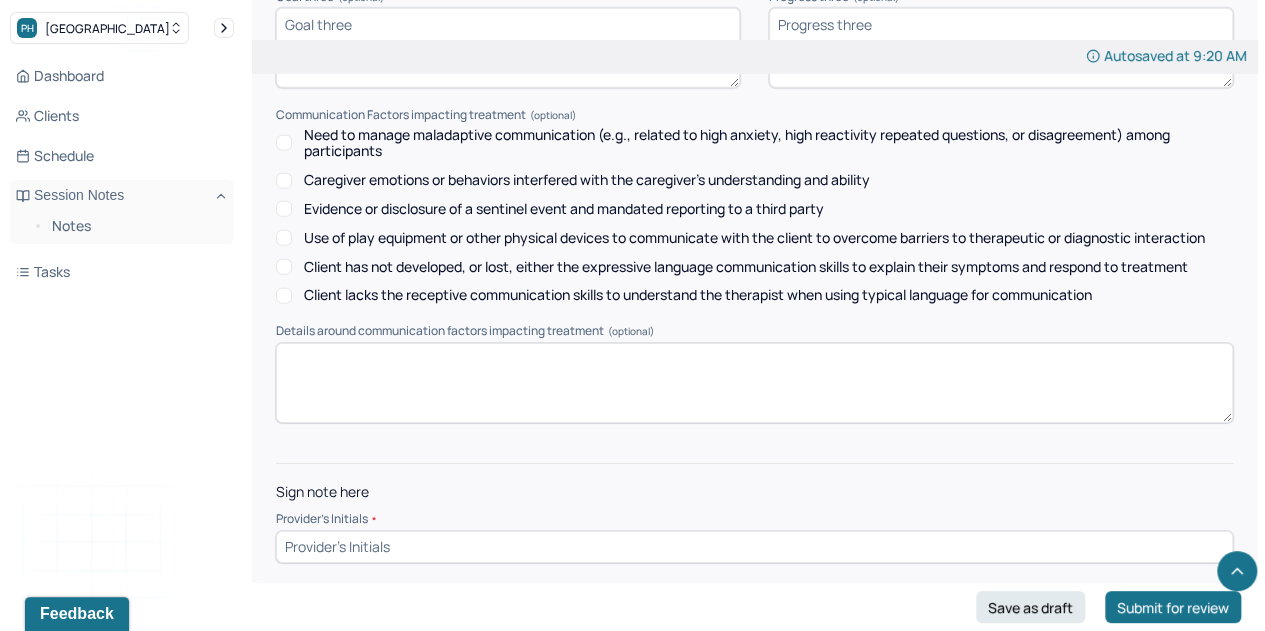 type on "Both parties display struggles with effective communication and conflict resolution skills due to defensive nature." 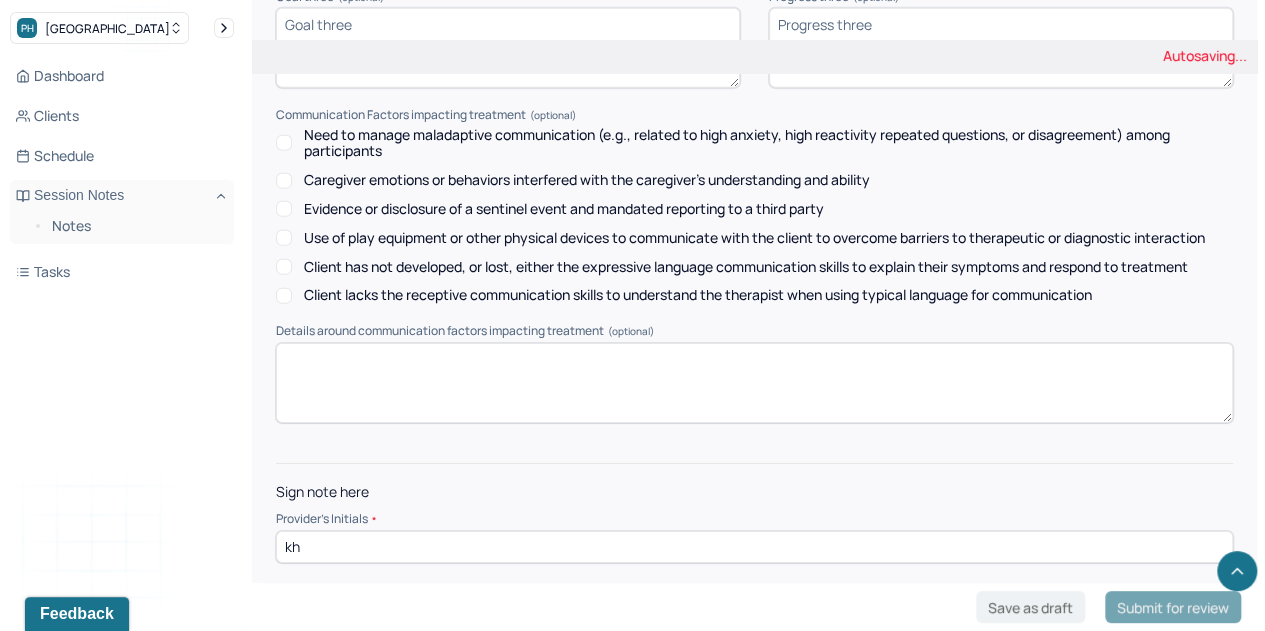 type on "kh" 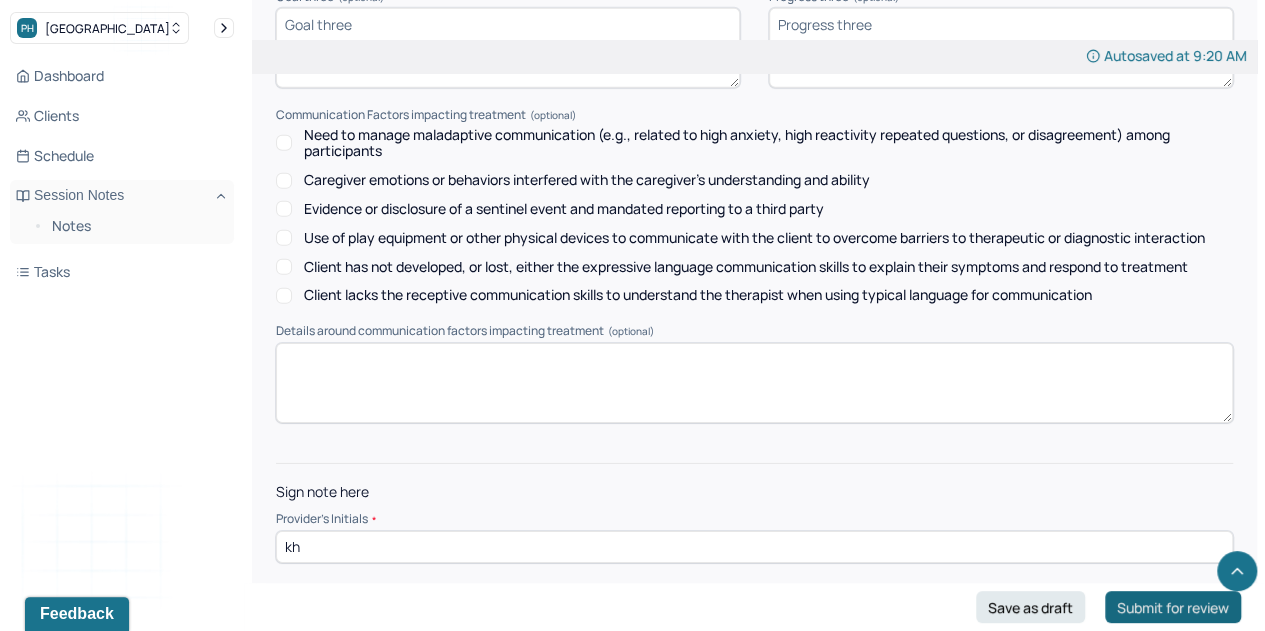 click on "Submit for review" at bounding box center (1173, 607) 